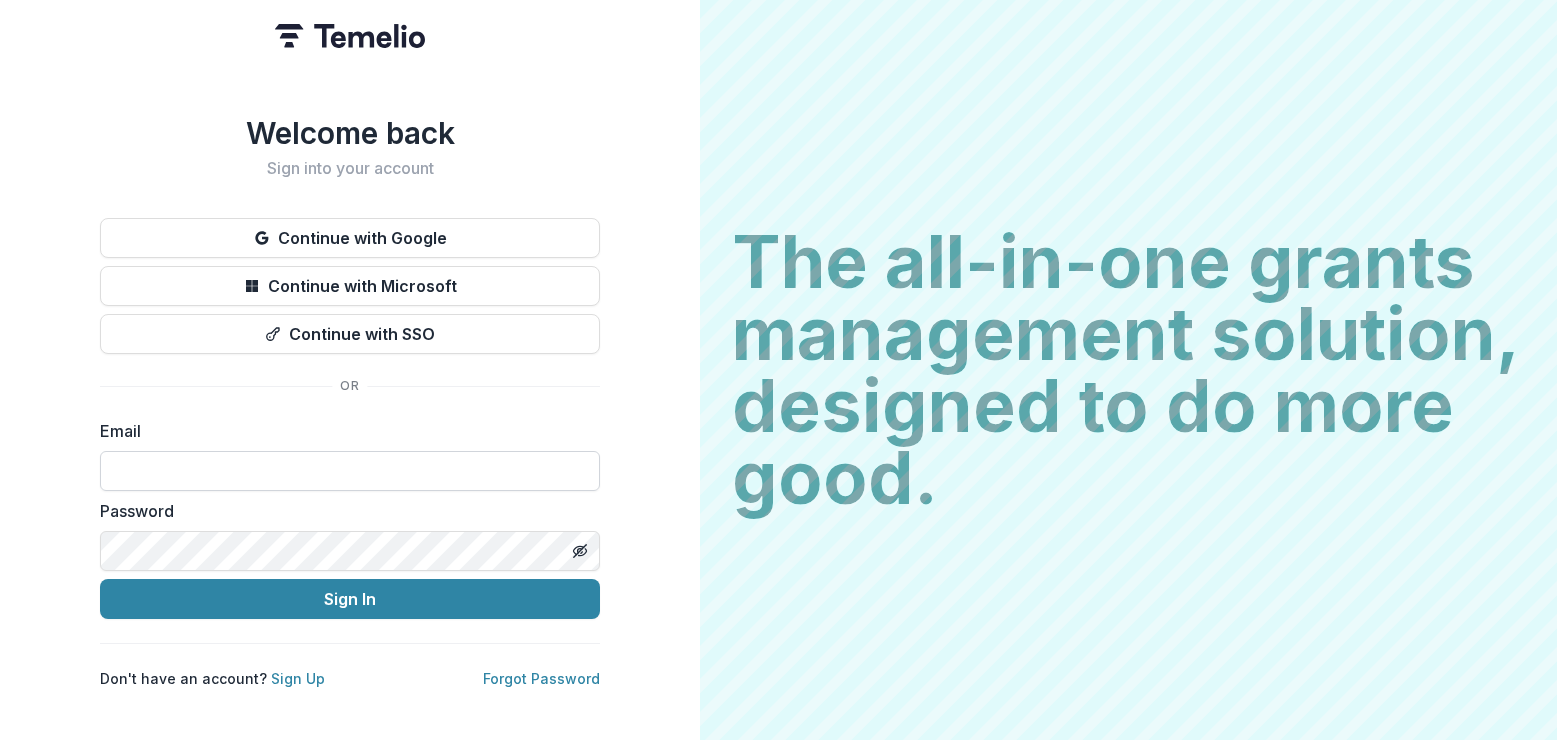 scroll, scrollTop: 0, scrollLeft: 0, axis: both 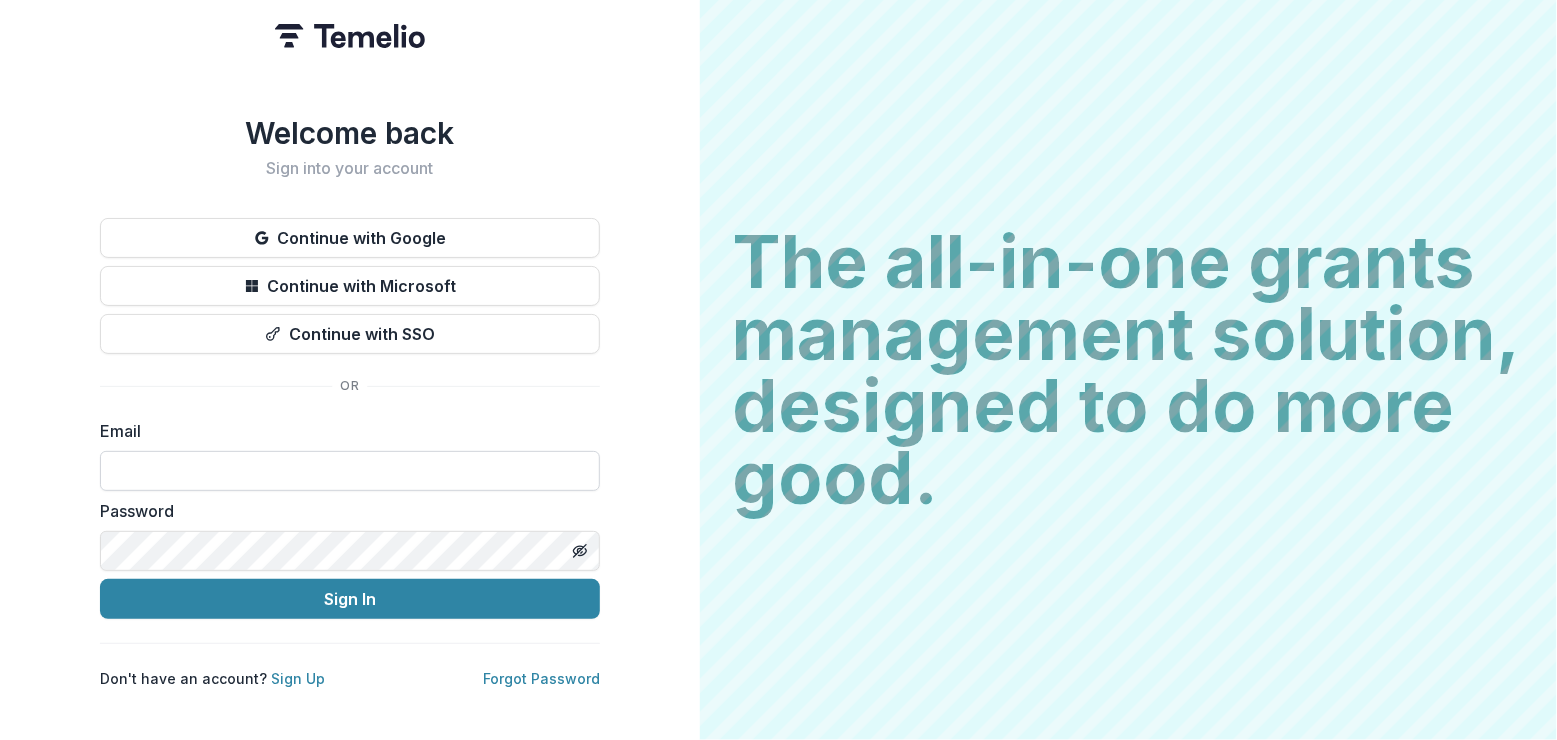 click at bounding box center [350, 471] 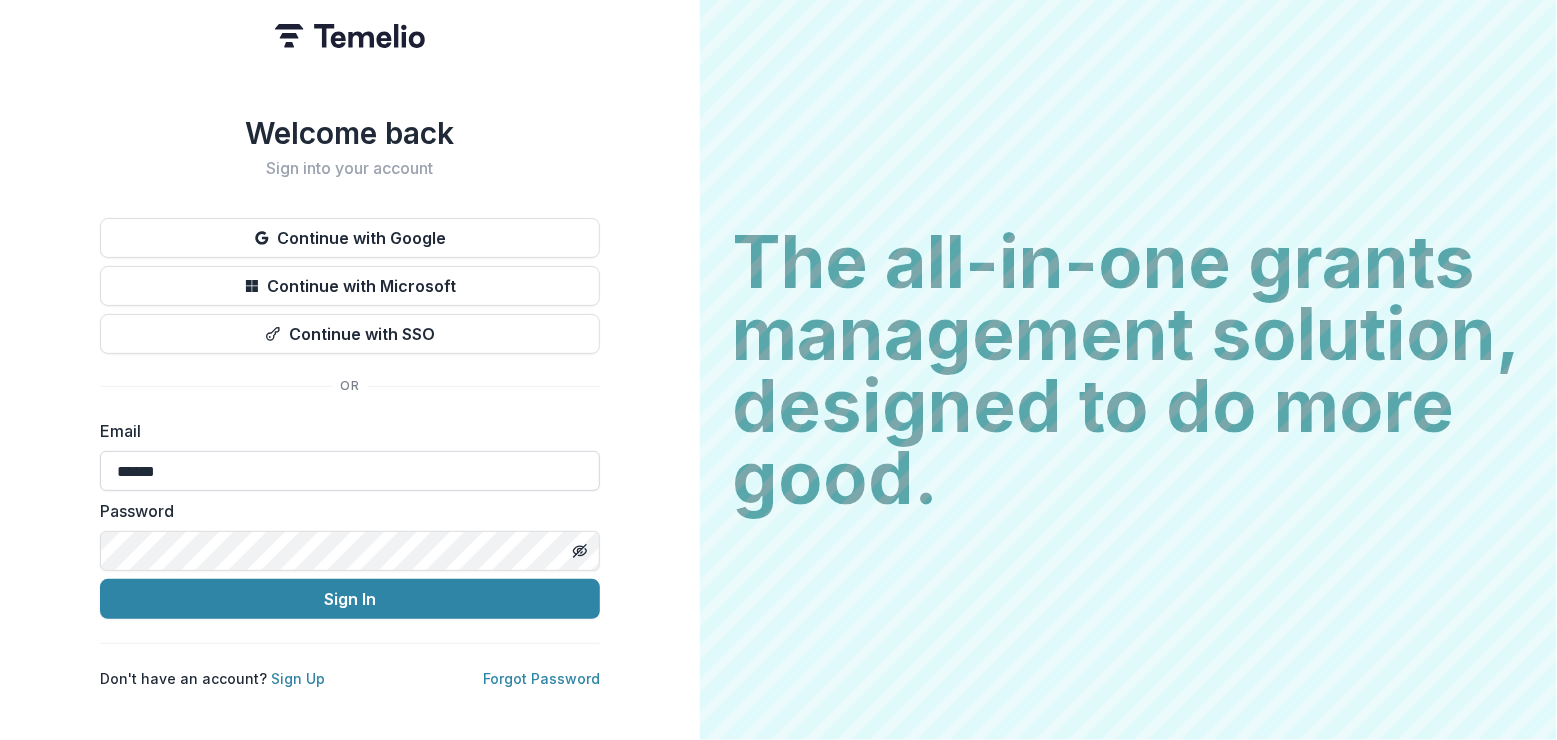 type on "**********" 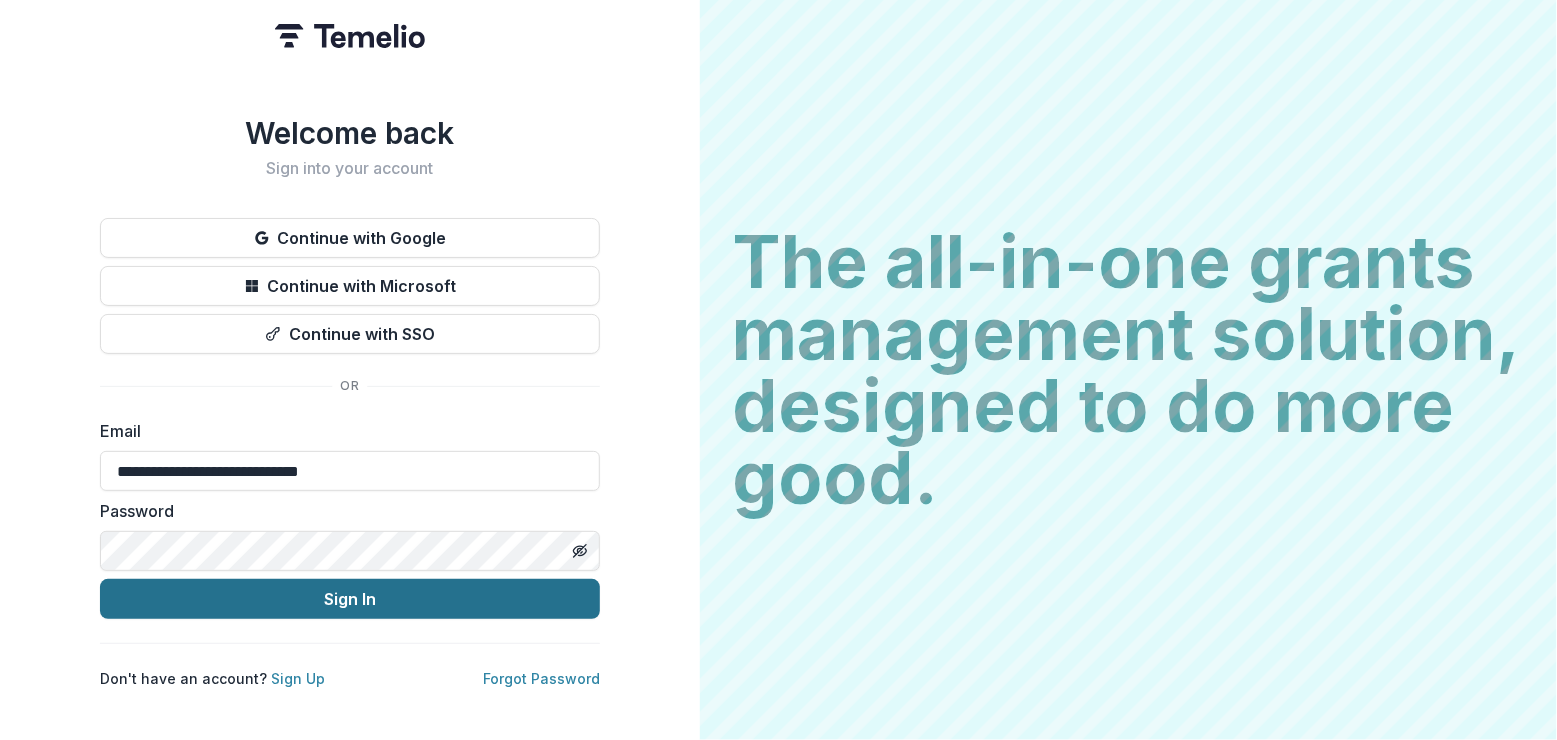 click on "Sign In" at bounding box center [350, 599] 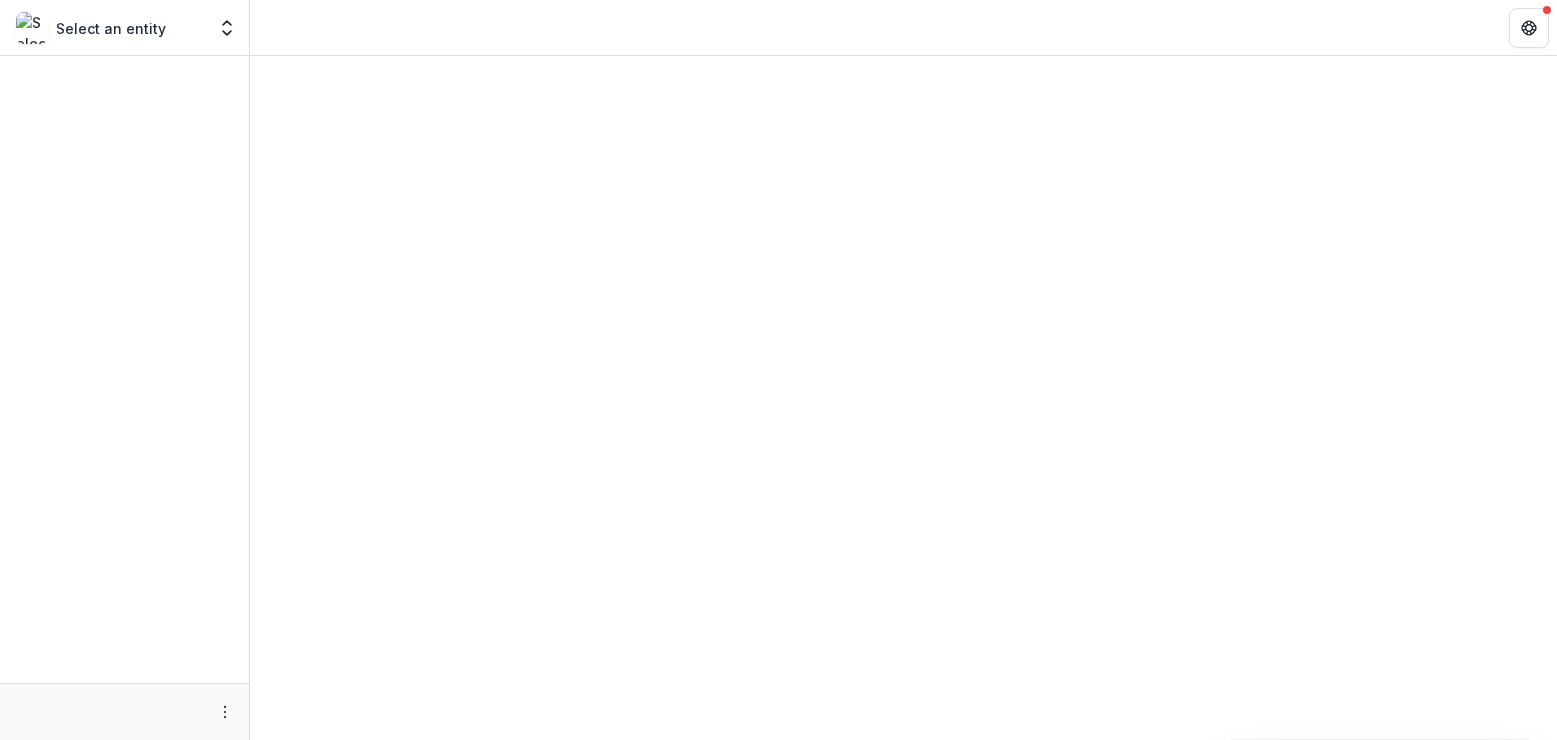 scroll, scrollTop: 0, scrollLeft: 0, axis: both 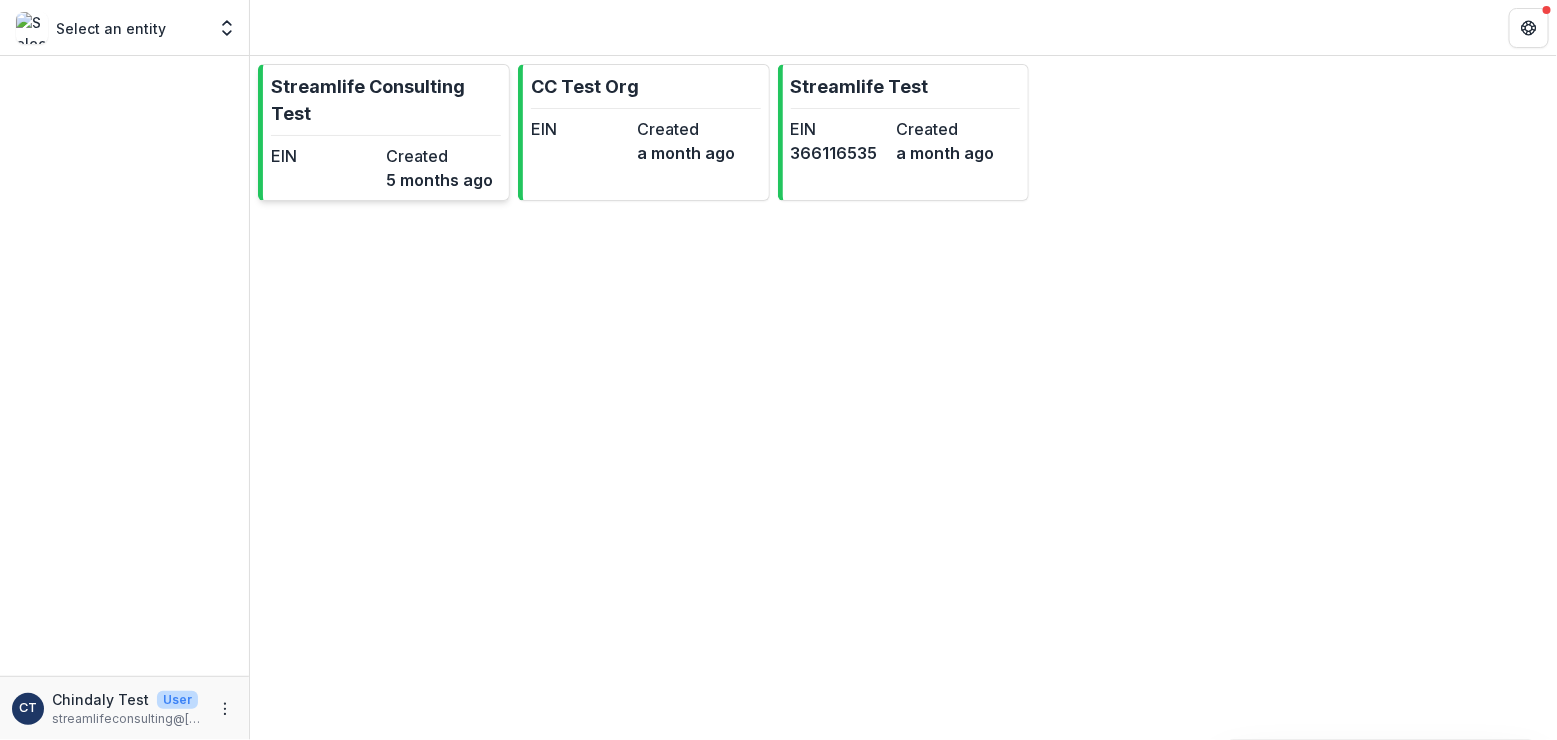 click on "Streamlife Consulting Test" at bounding box center (386, 100) 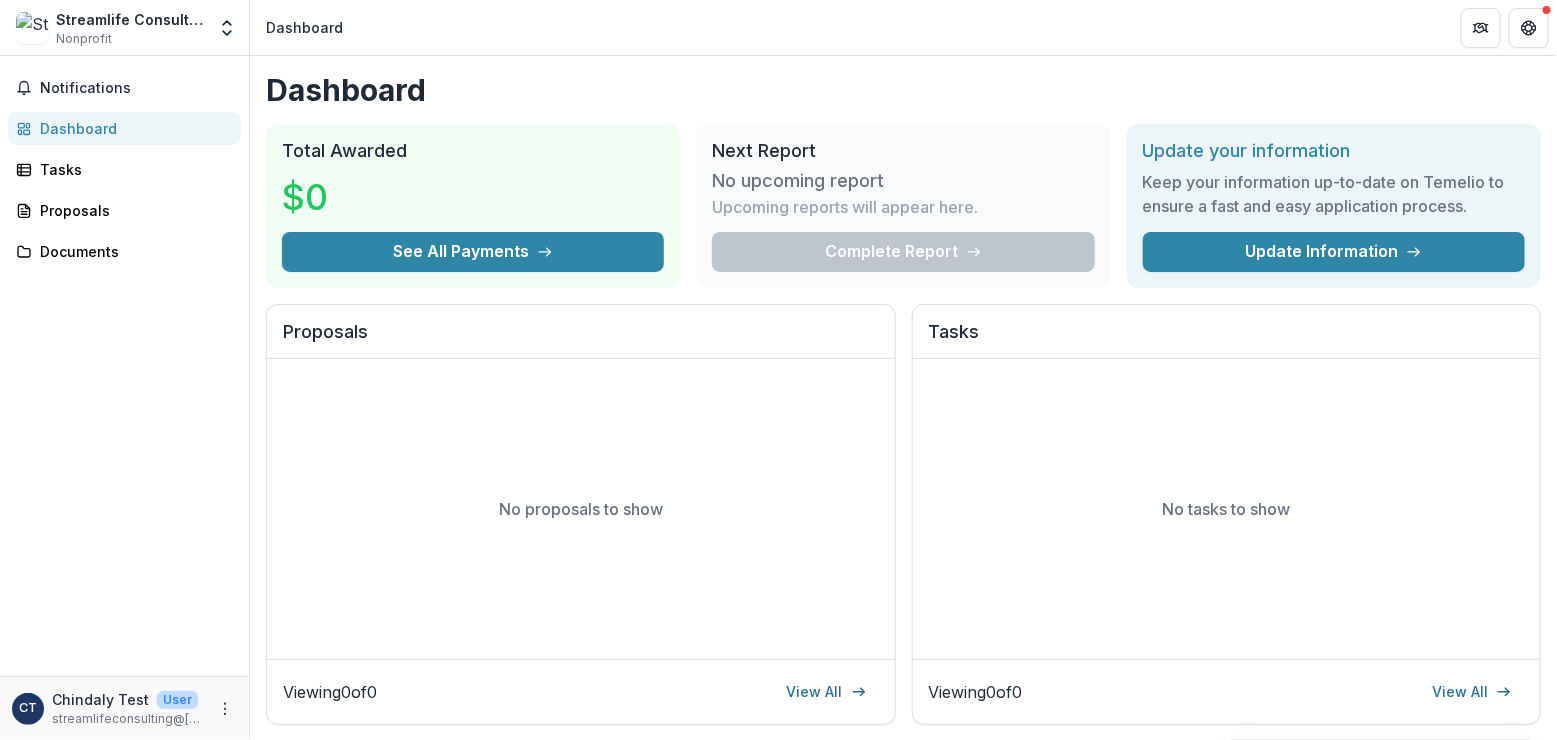 click on "Streamlife Consulting Test" at bounding box center [130, 19] 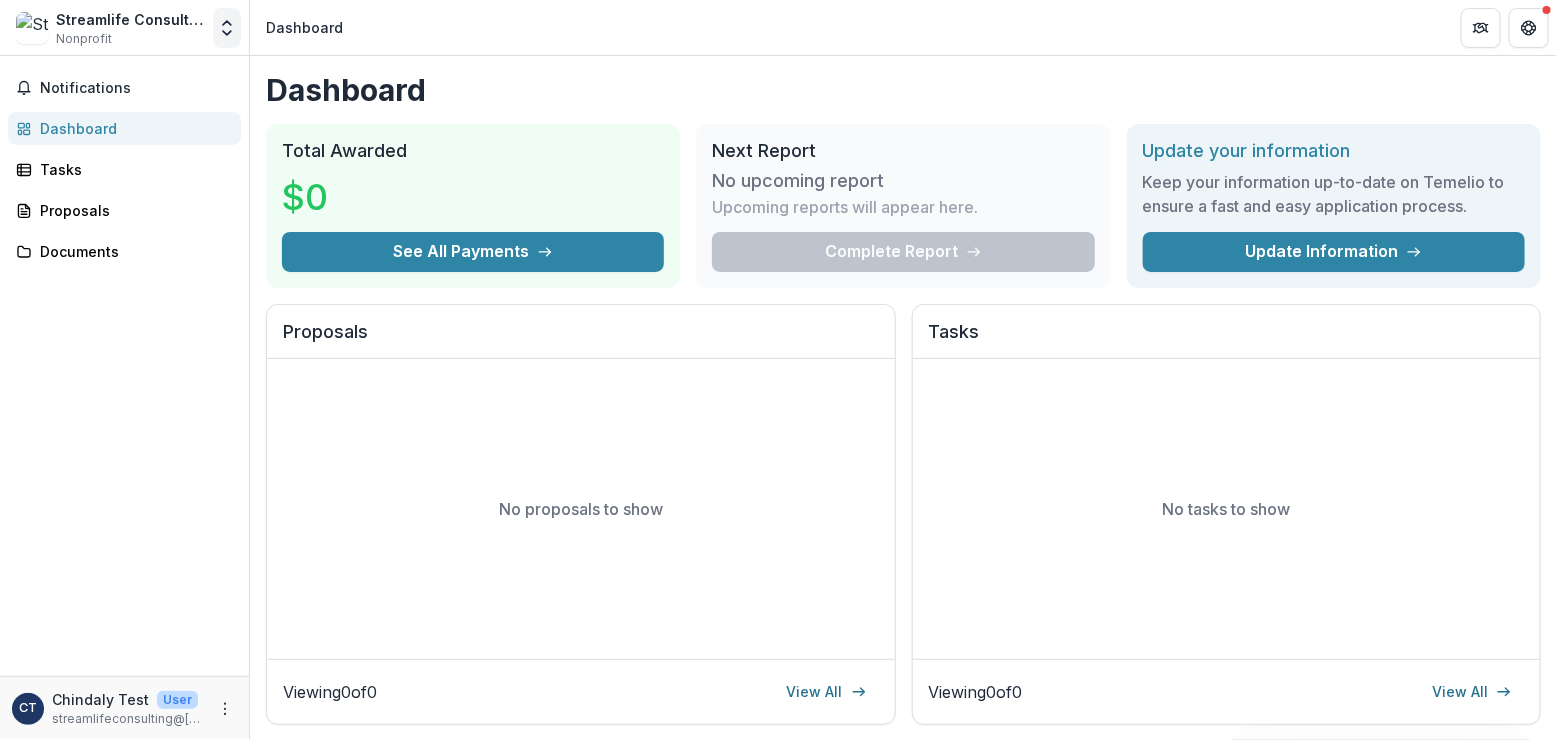 click 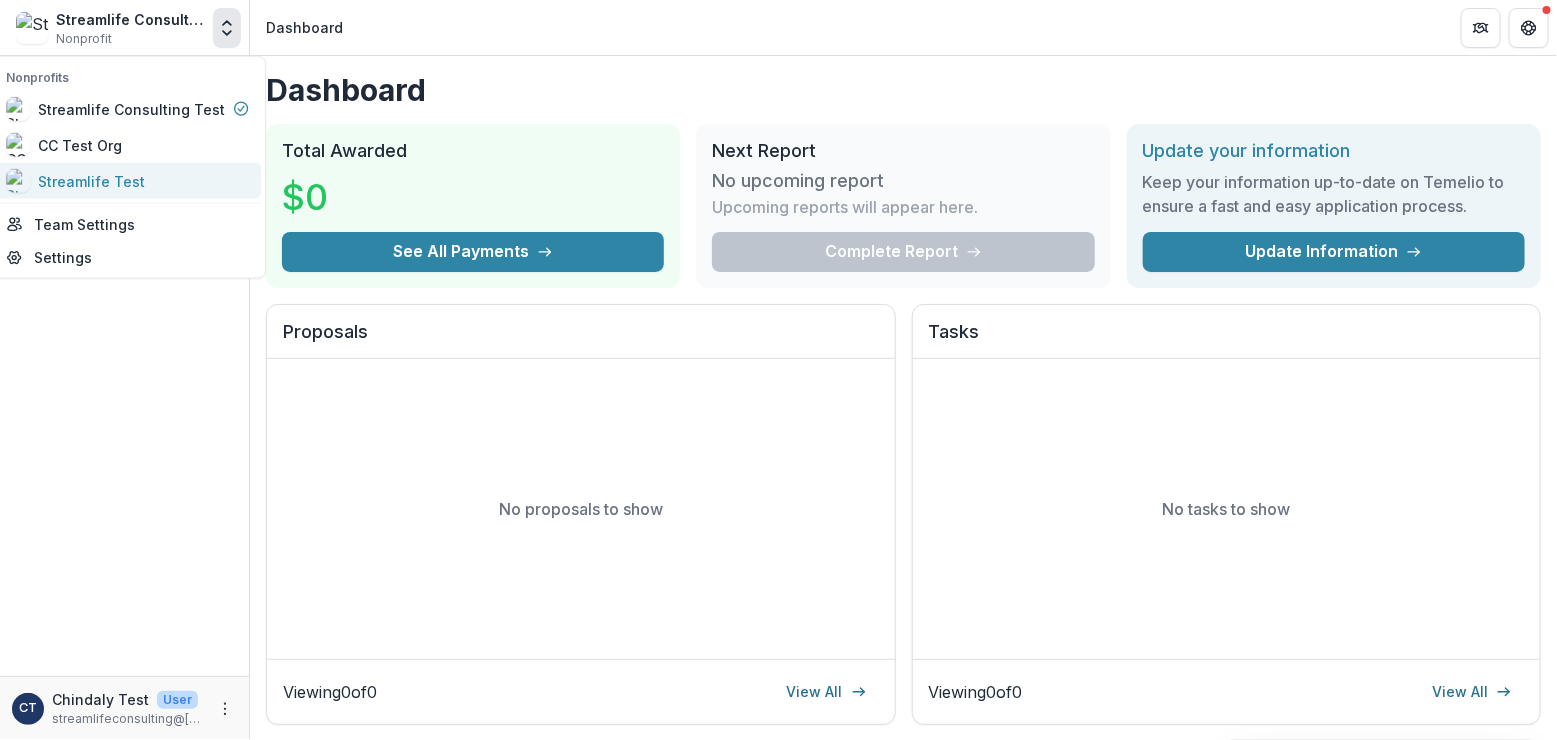 click on "Streamlife Test" at bounding box center (91, 180) 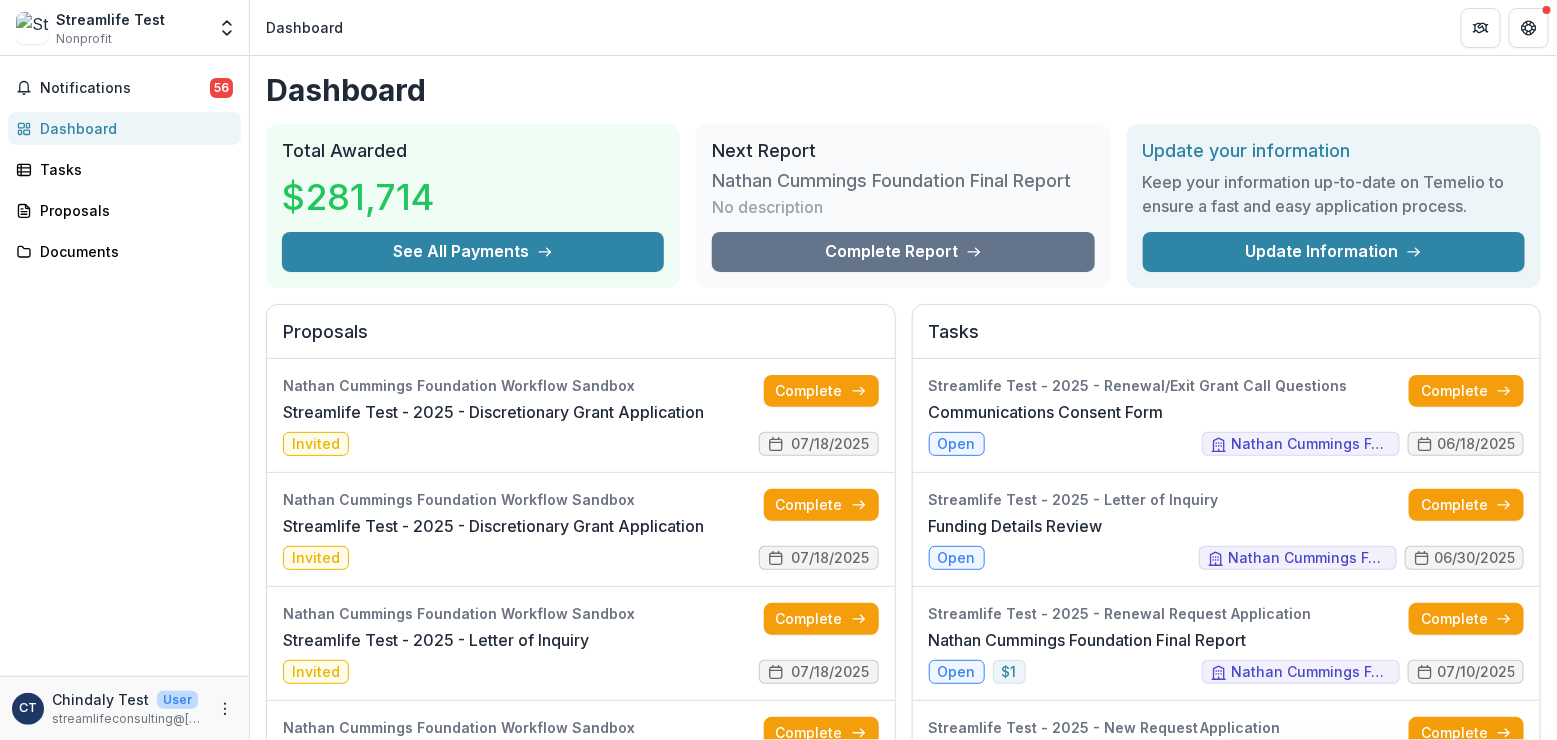 click on "No description" at bounding box center (767, 207) 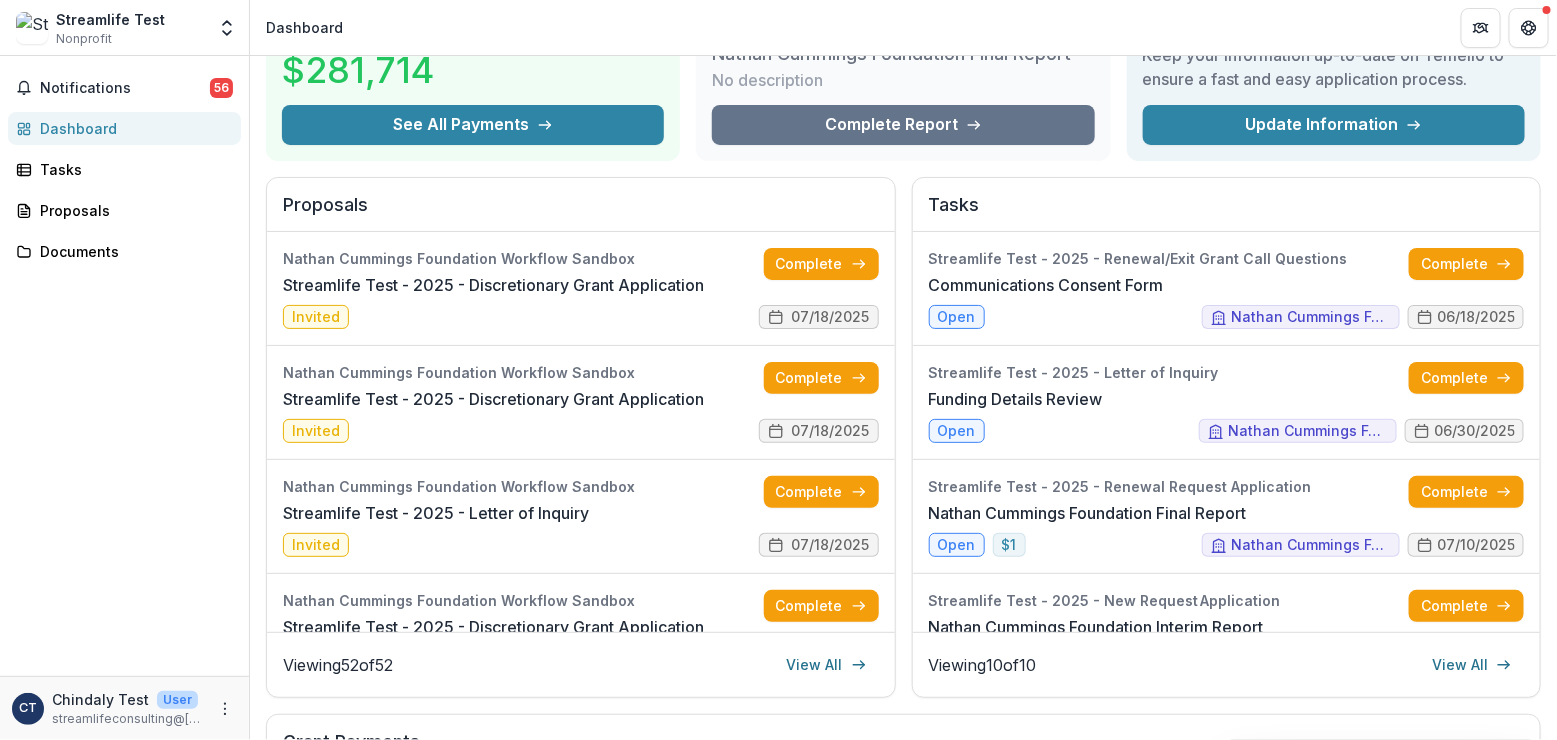 scroll, scrollTop: 125, scrollLeft: 0, axis: vertical 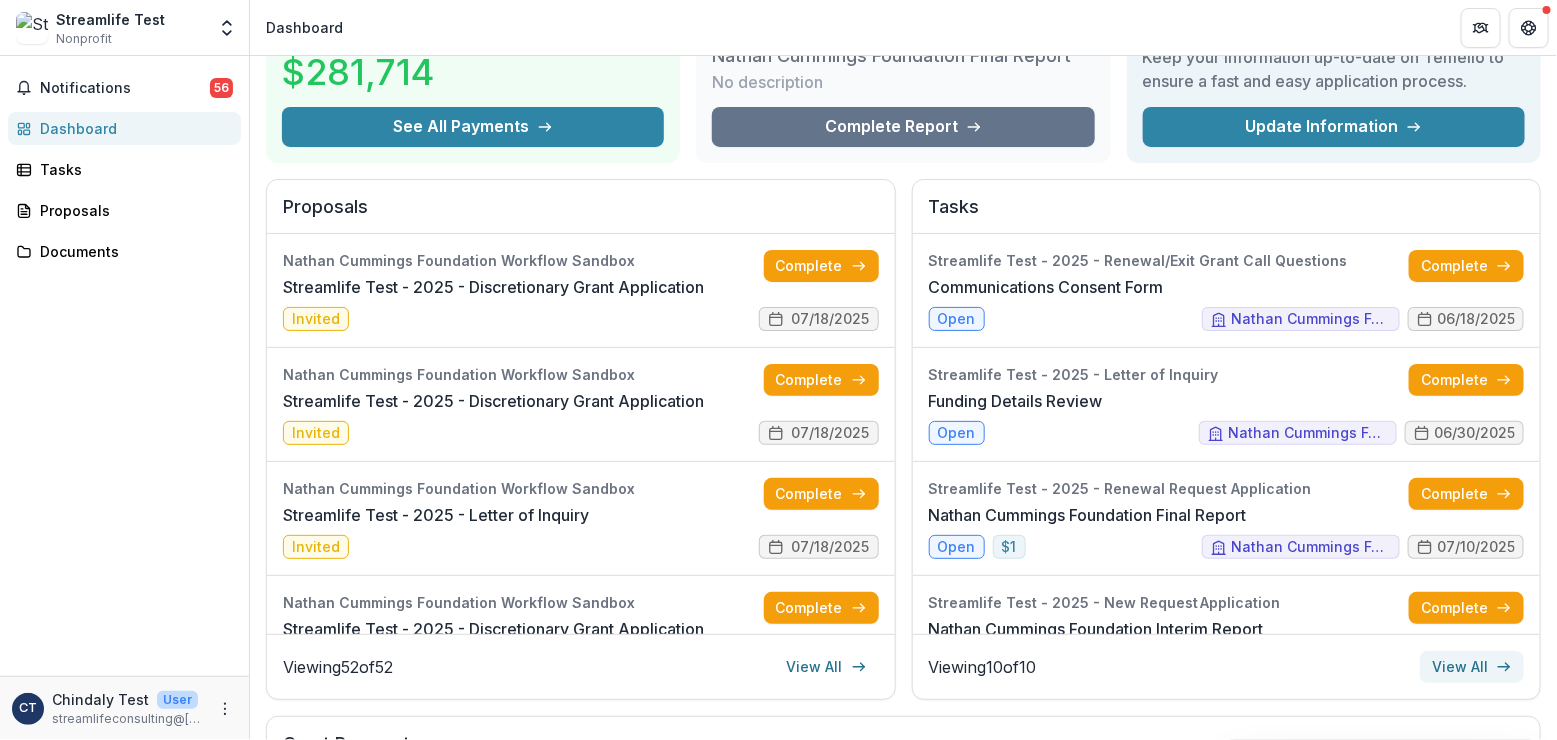 click on "View All" at bounding box center [1472, 667] 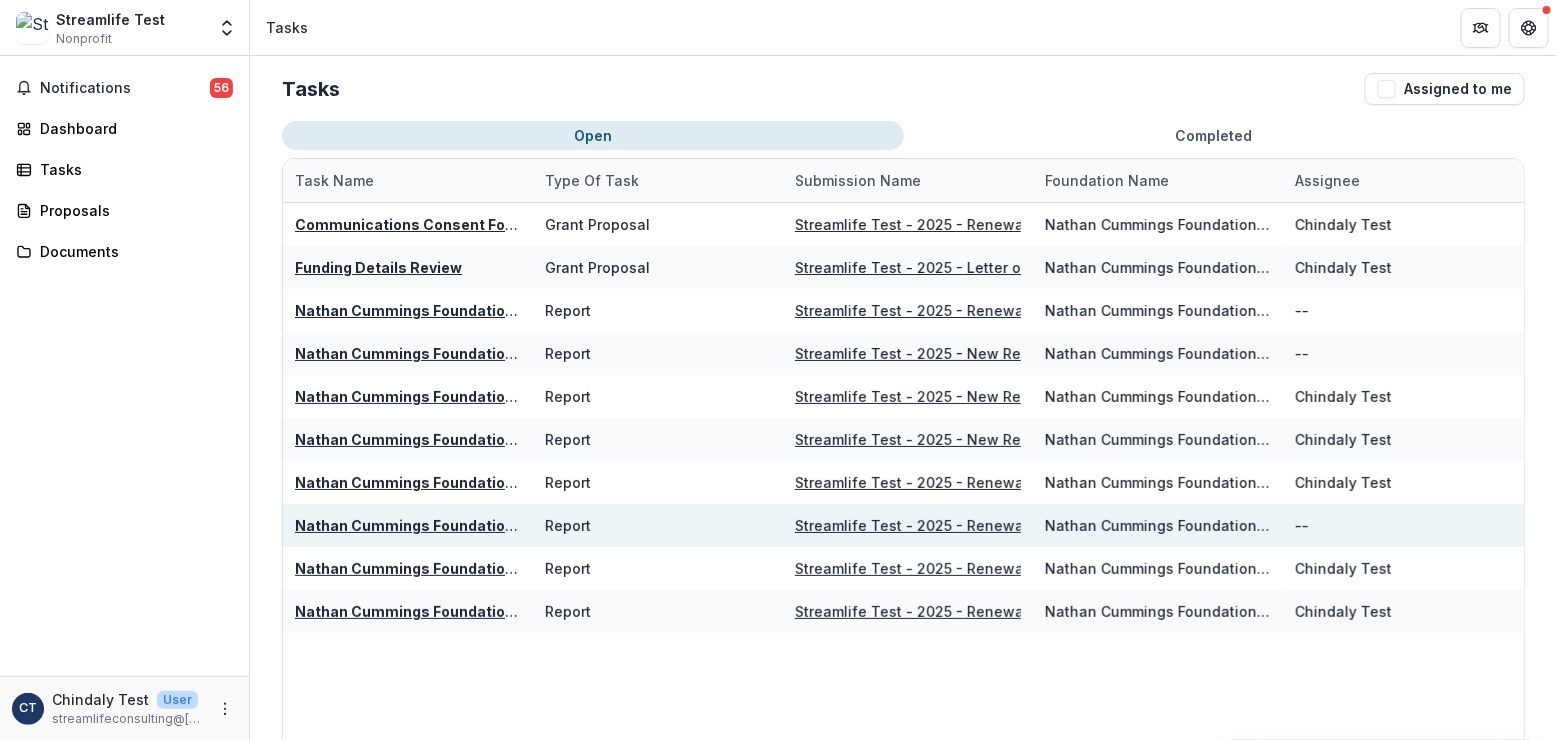 scroll, scrollTop: 32, scrollLeft: 0, axis: vertical 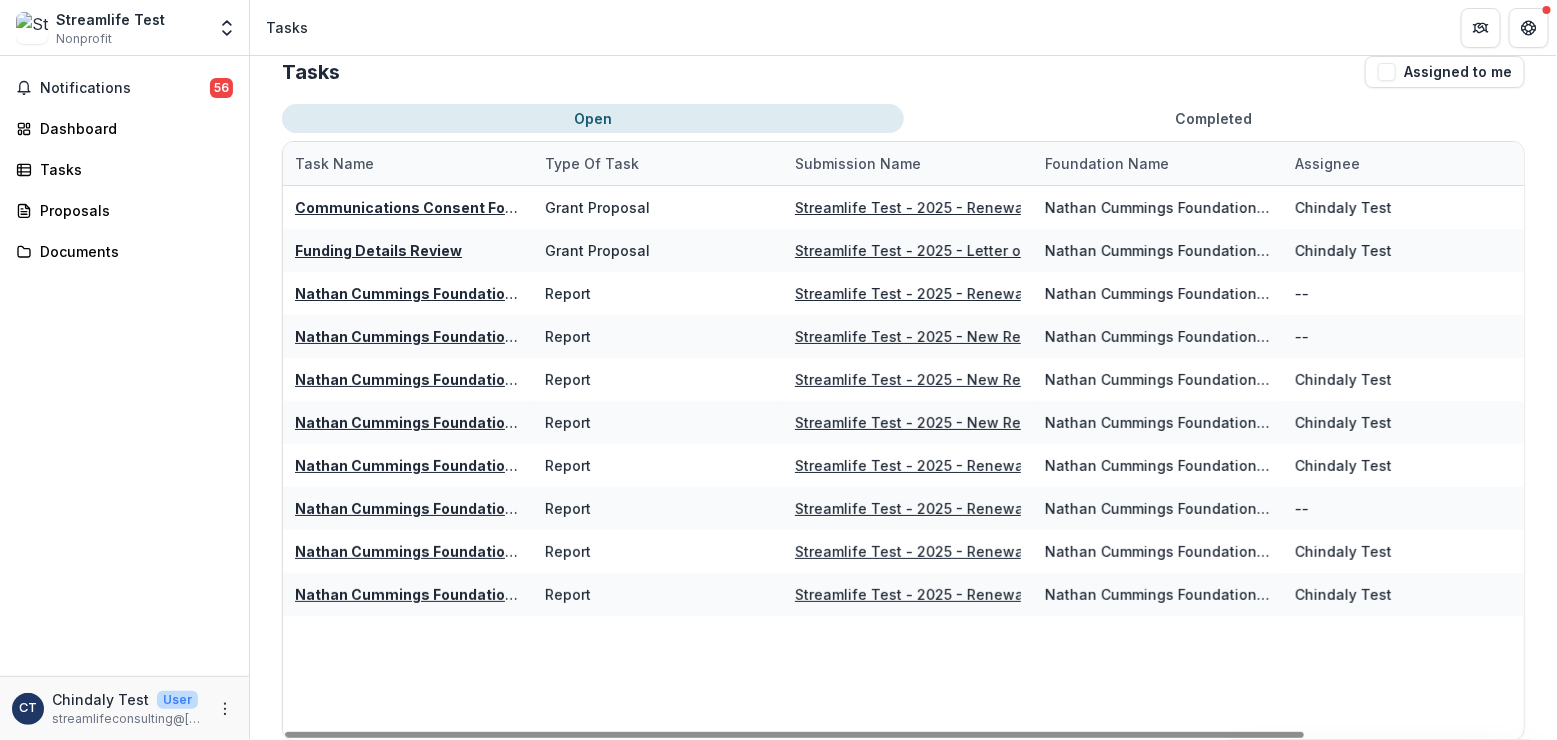 drag, startPoint x: 935, startPoint y: 735, endPoint x: 1332, endPoint y: 742, distance: 397.0617 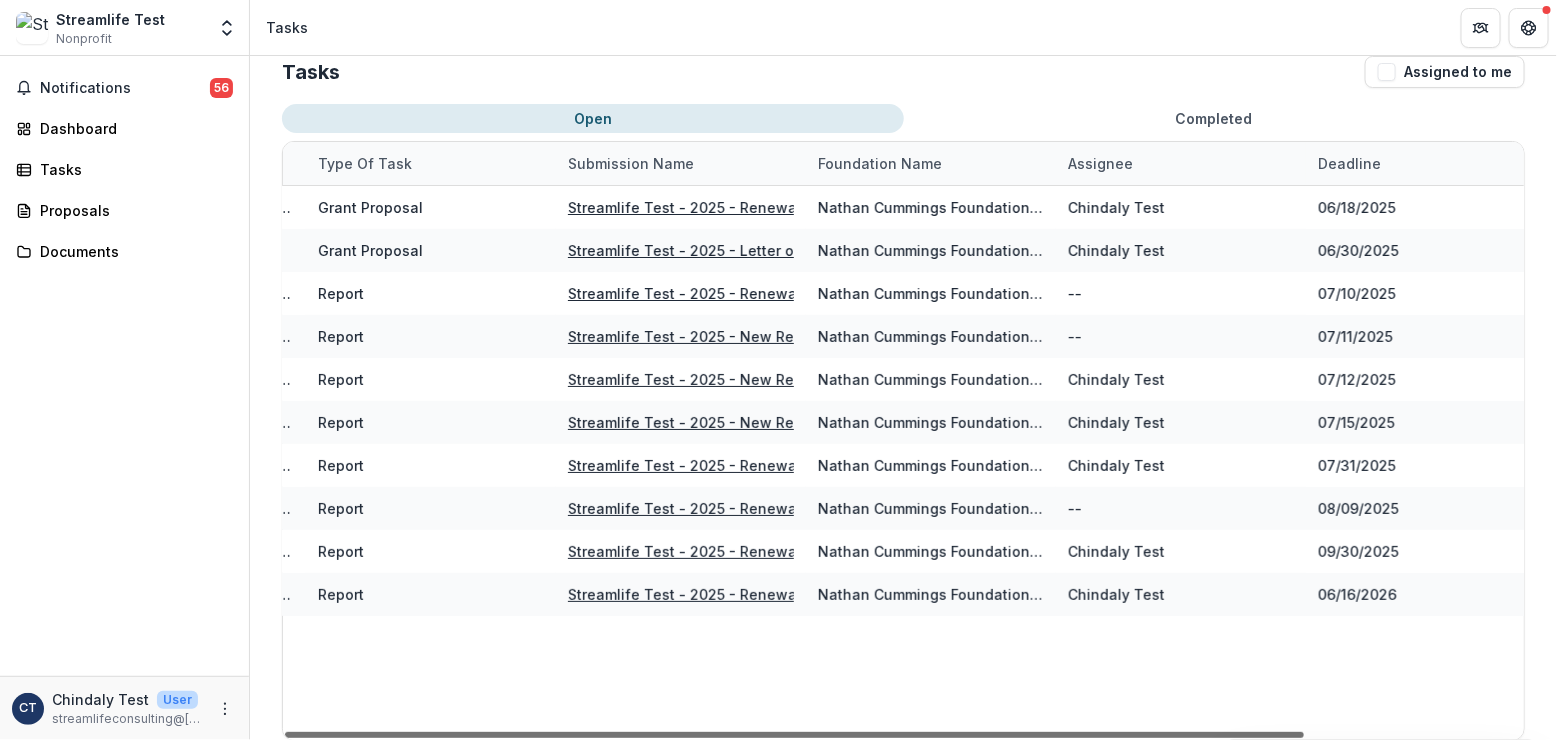 scroll, scrollTop: 0, scrollLeft: 264, axis: horizontal 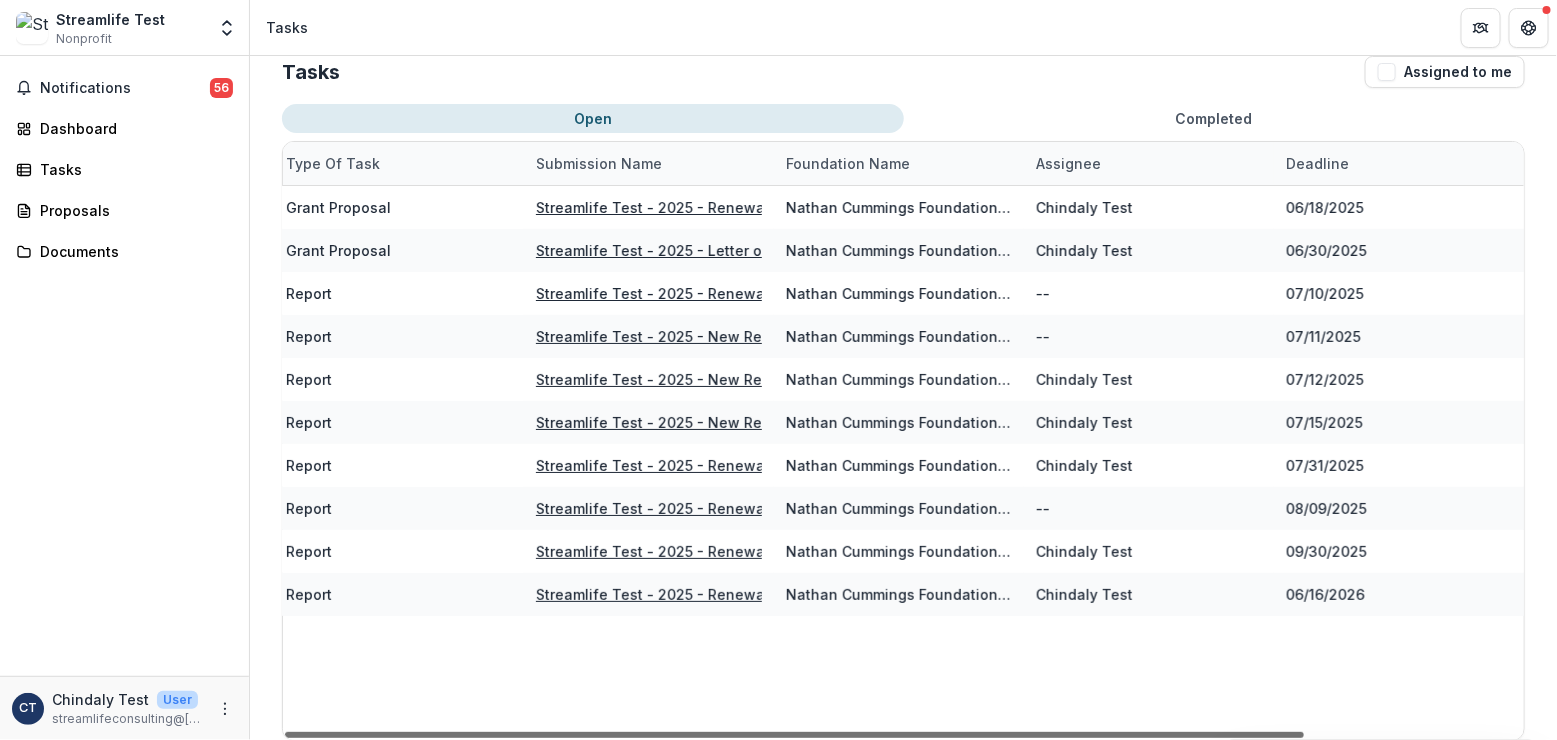 drag, startPoint x: 1280, startPoint y: 734, endPoint x: 1558, endPoint y: 698, distance: 280.32126 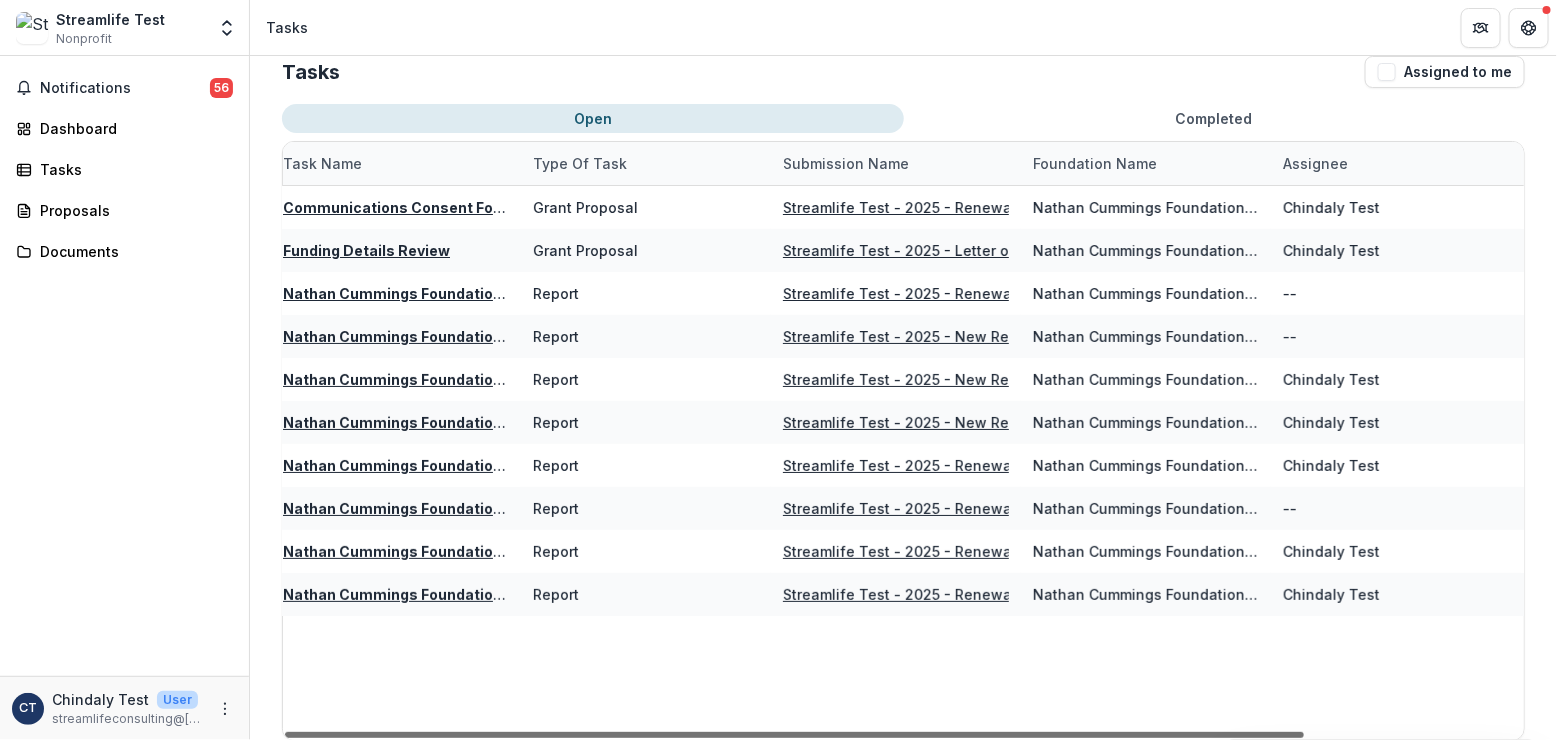 scroll, scrollTop: 0, scrollLeft: 0, axis: both 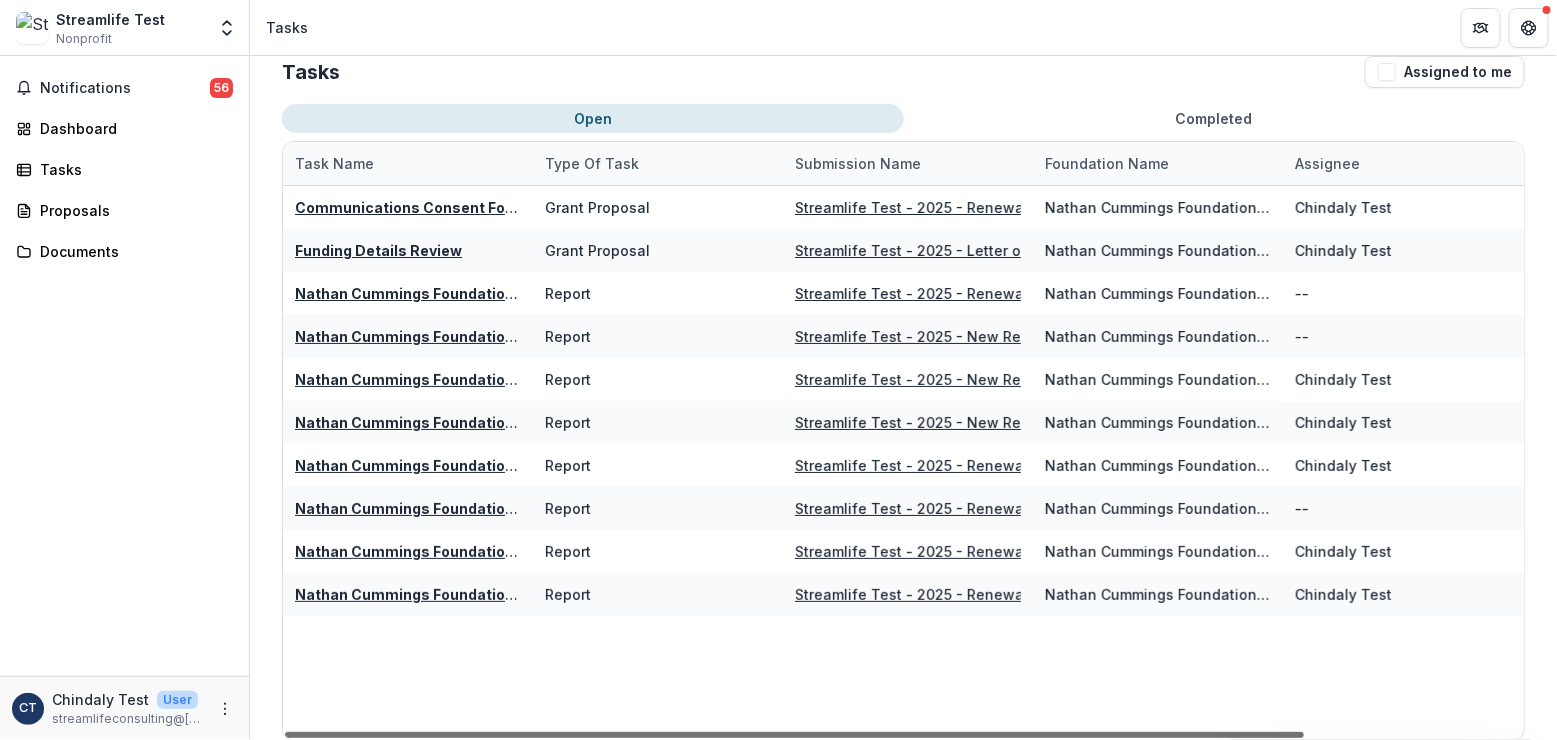 drag, startPoint x: 547, startPoint y: 731, endPoint x: 263, endPoint y: 708, distance: 284.9298 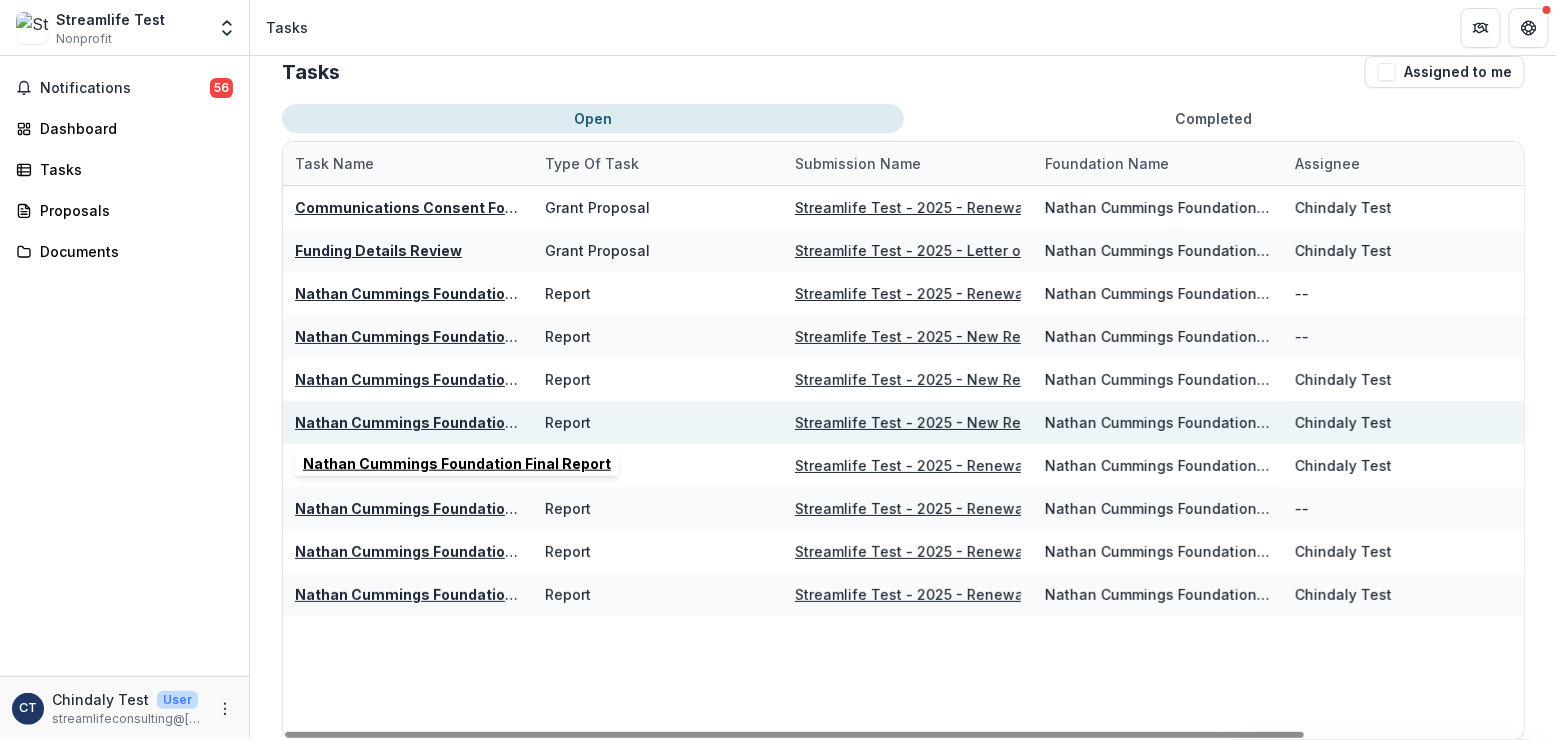 click on "Nathan Cummings Foundation Final Report" at bounding box center [449, 422] 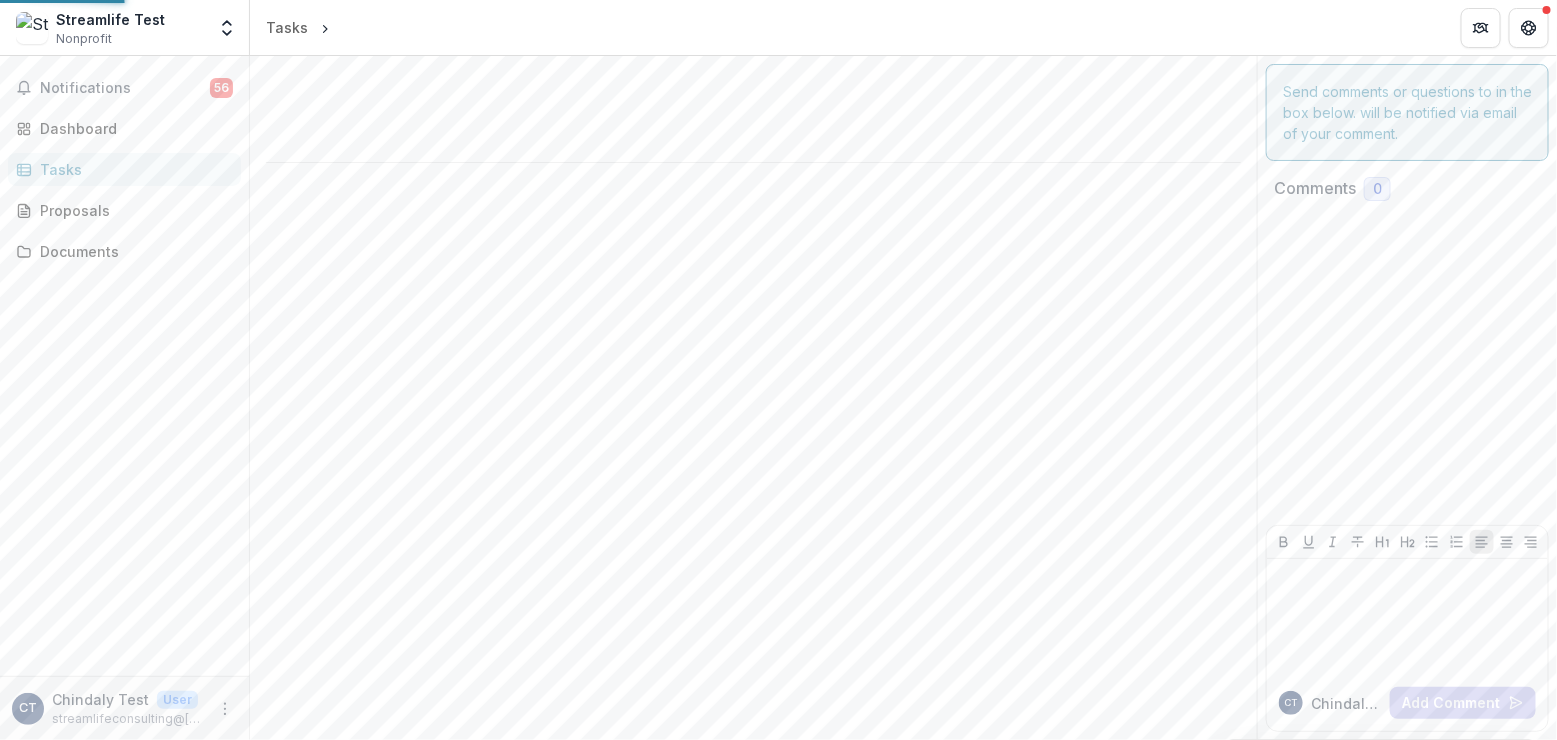 scroll, scrollTop: 0, scrollLeft: 0, axis: both 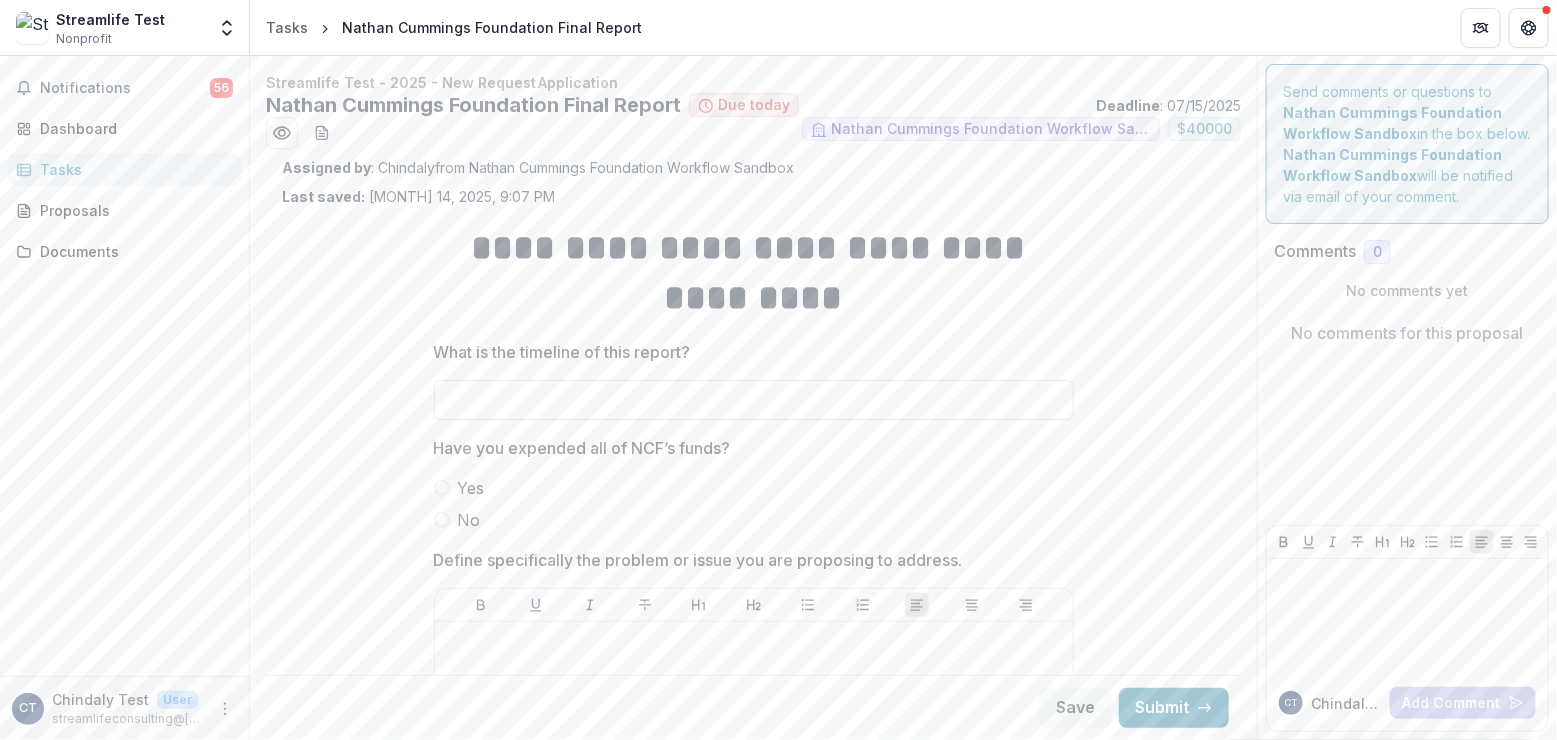 click on "What is the timeline of this report?" at bounding box center [754, 400] 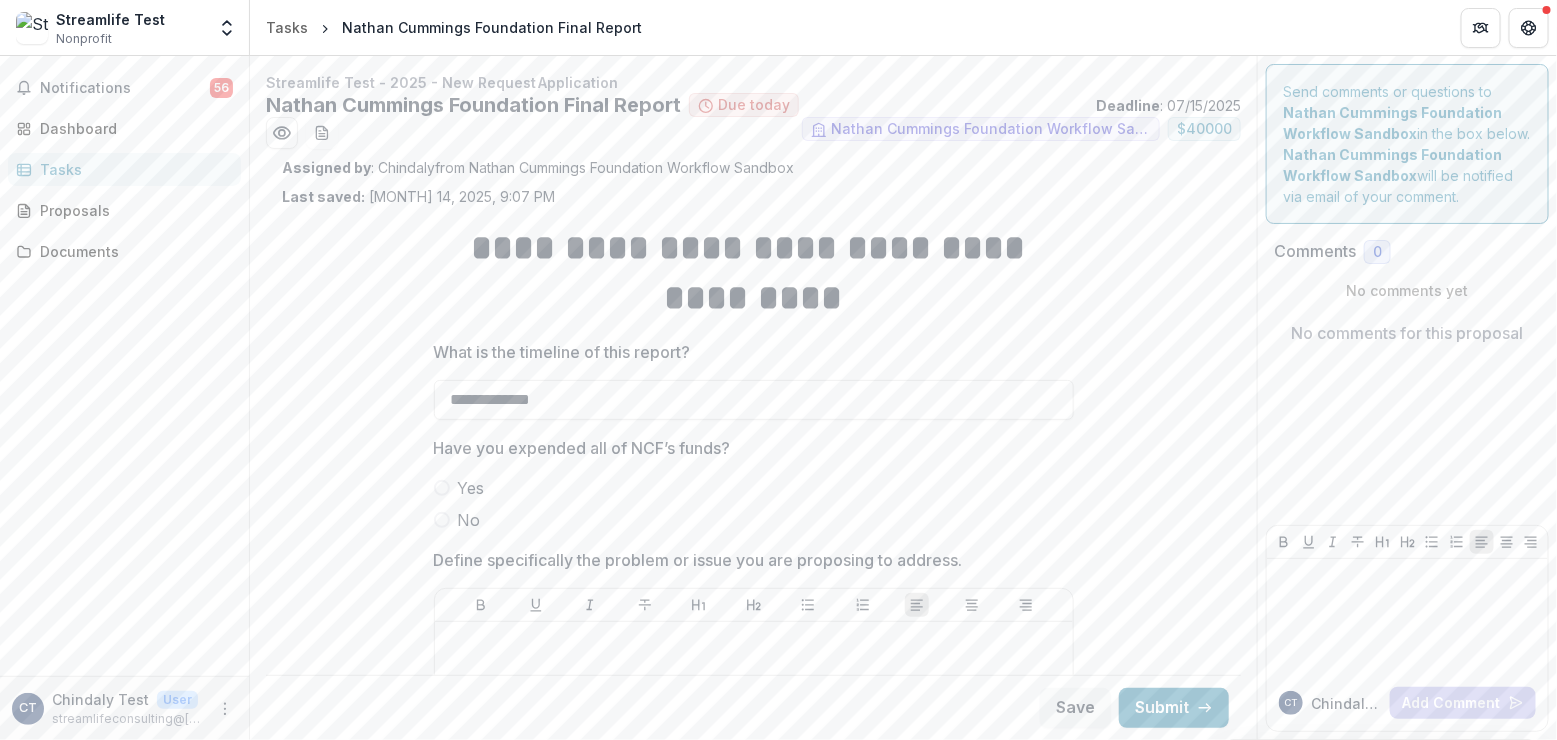 click at bounding box center [442, 488] 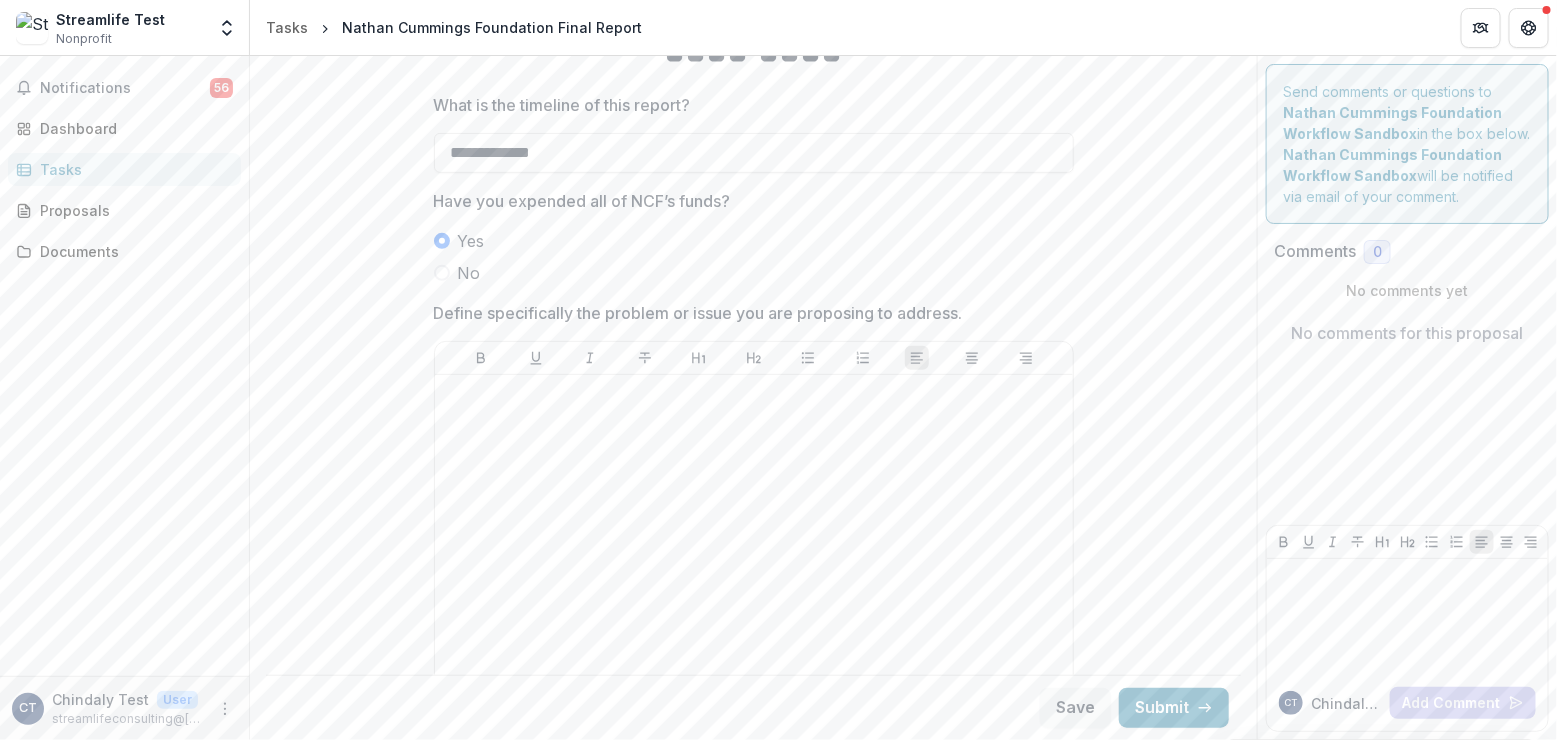 scroll, scrollTop: 249, scrollLeft: 0, axis: vertical 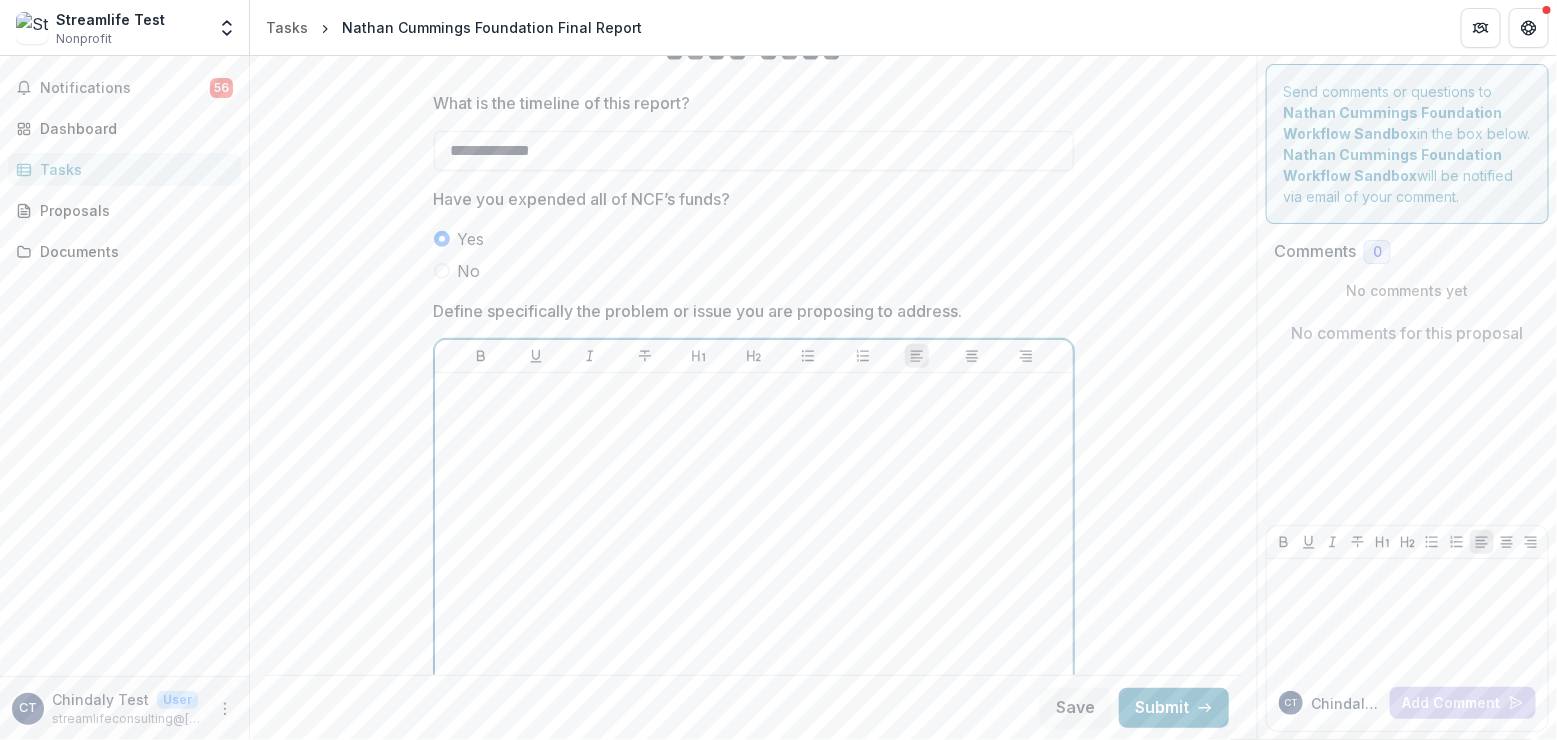 click at bounding box center [754, 531] 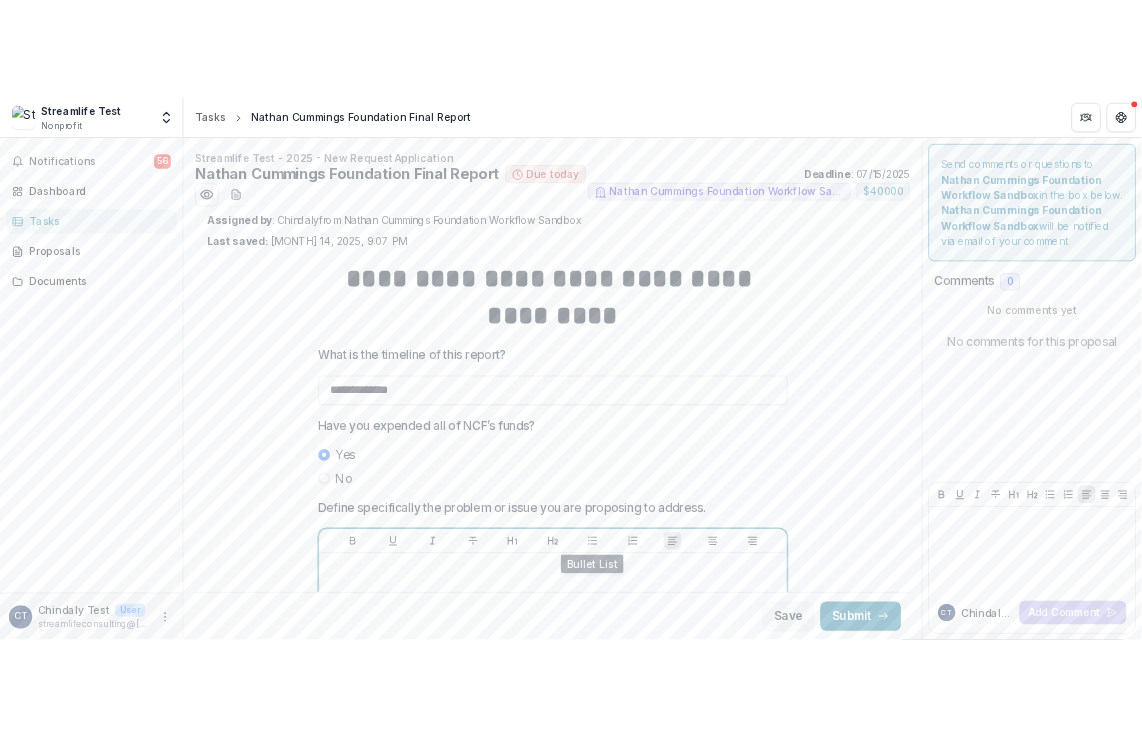 scroll, scrollTop: 0, scrollLeft: 0, axis: both 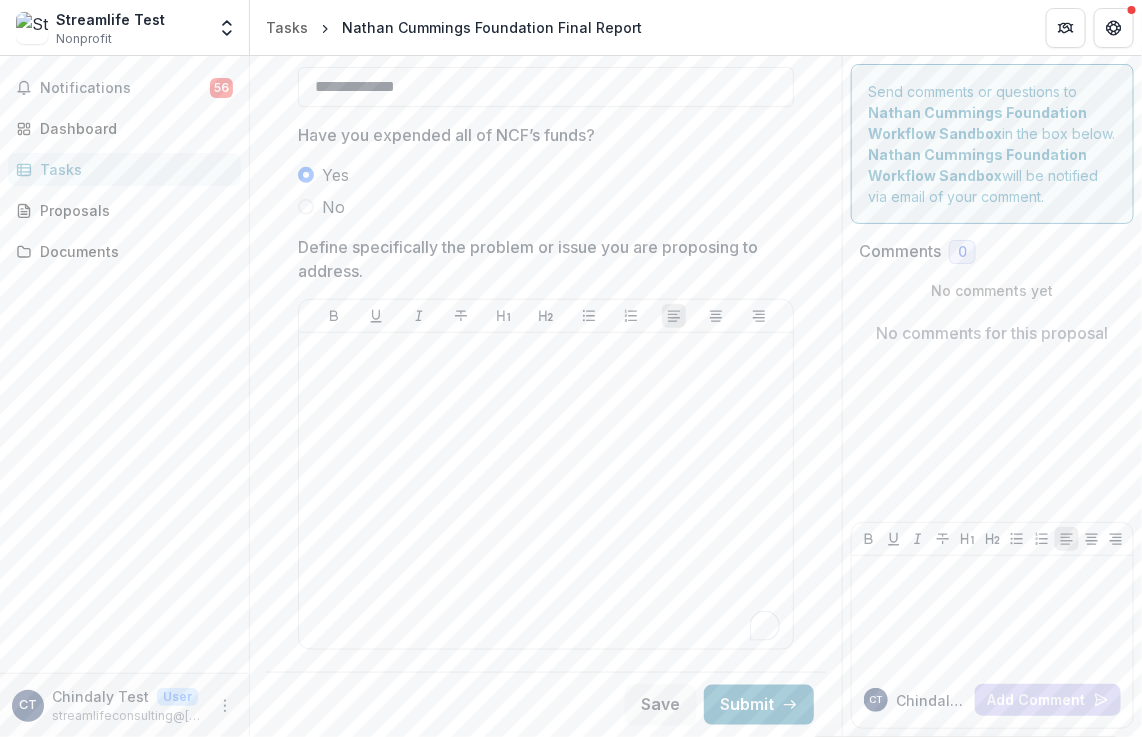 click on "No" at bounding box center (546, 207) 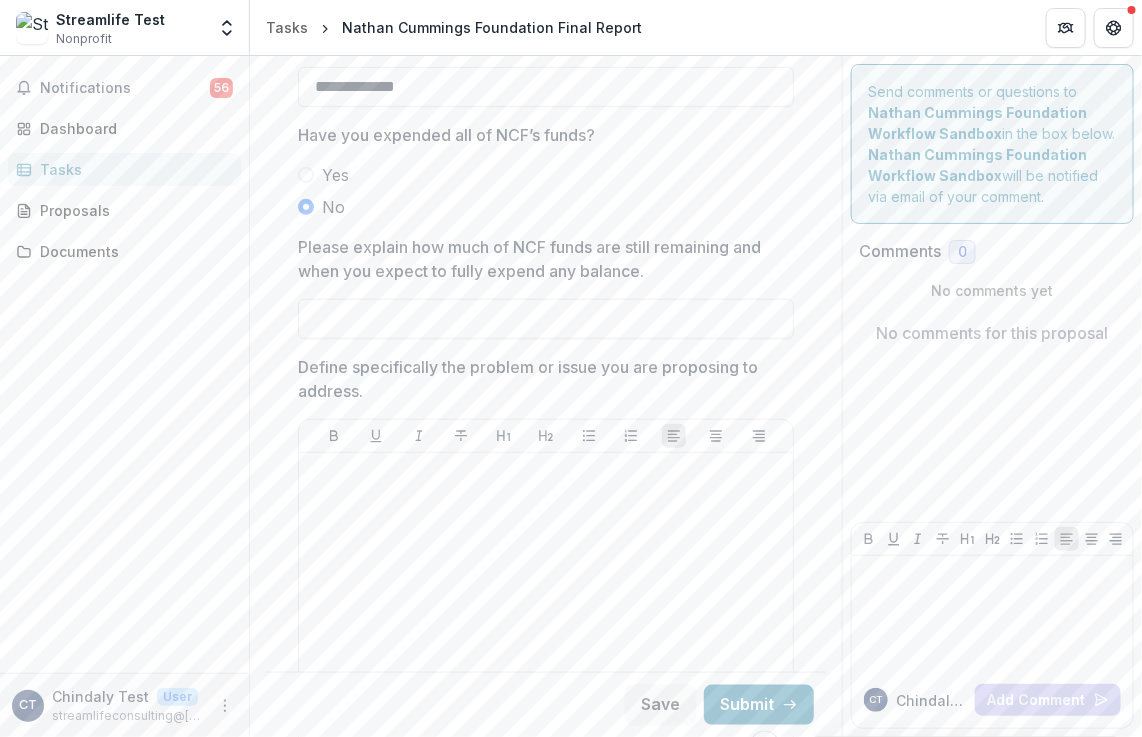 click on "Please explain how much of NCF funds are still remaining and when you expect to fully expend any balance." at bounding box center (540, 259) 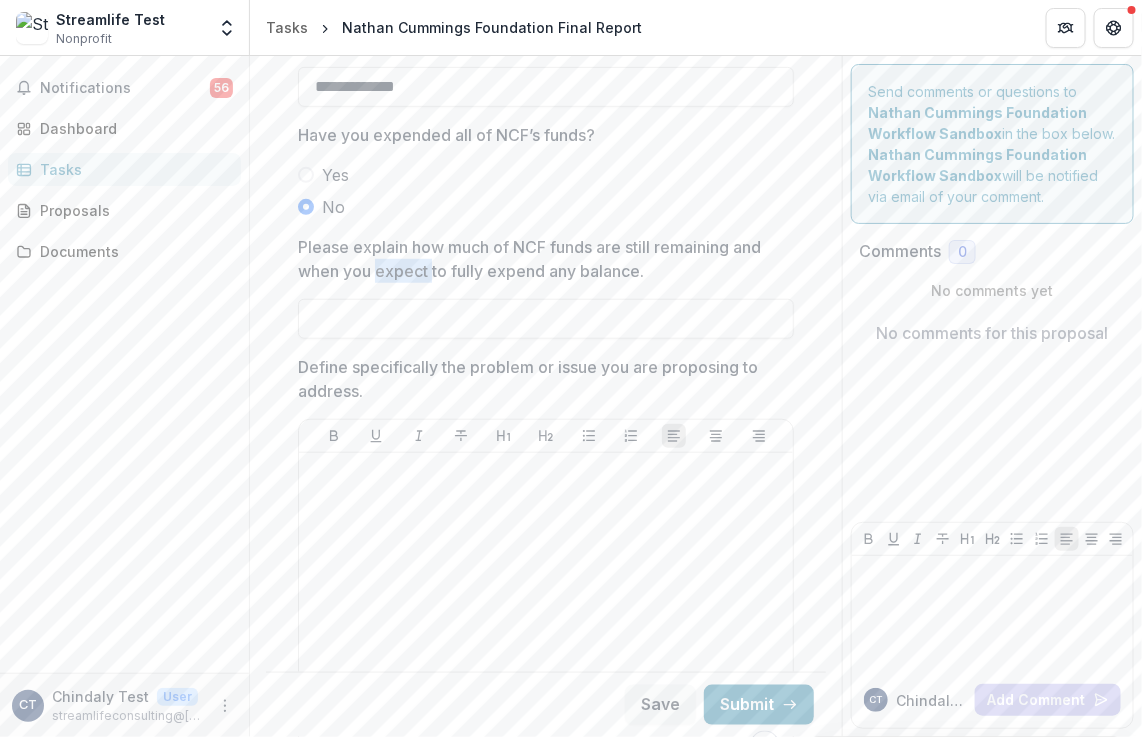 click on "Please explain how much of NCF funds are still remaining and when you expect to fully expend any balance." at bounding box center (540, 259) 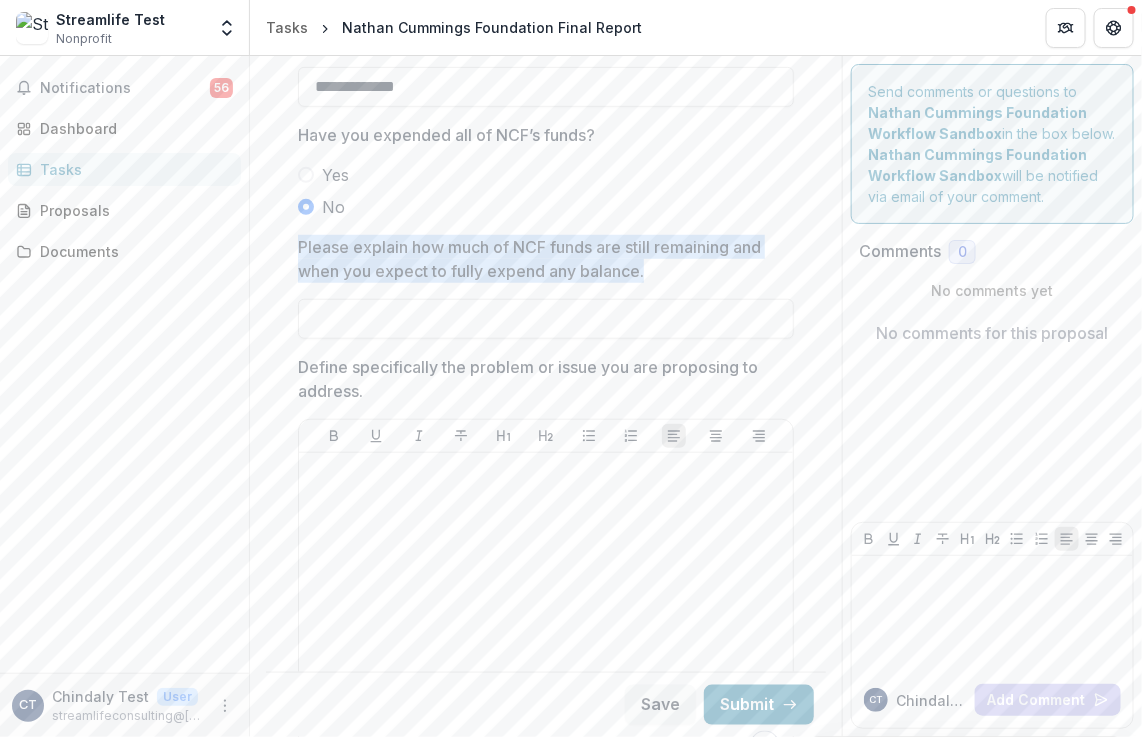 copy on "Please explain how much of NCF funds are still remaining and when you expect to fully expend any balance." 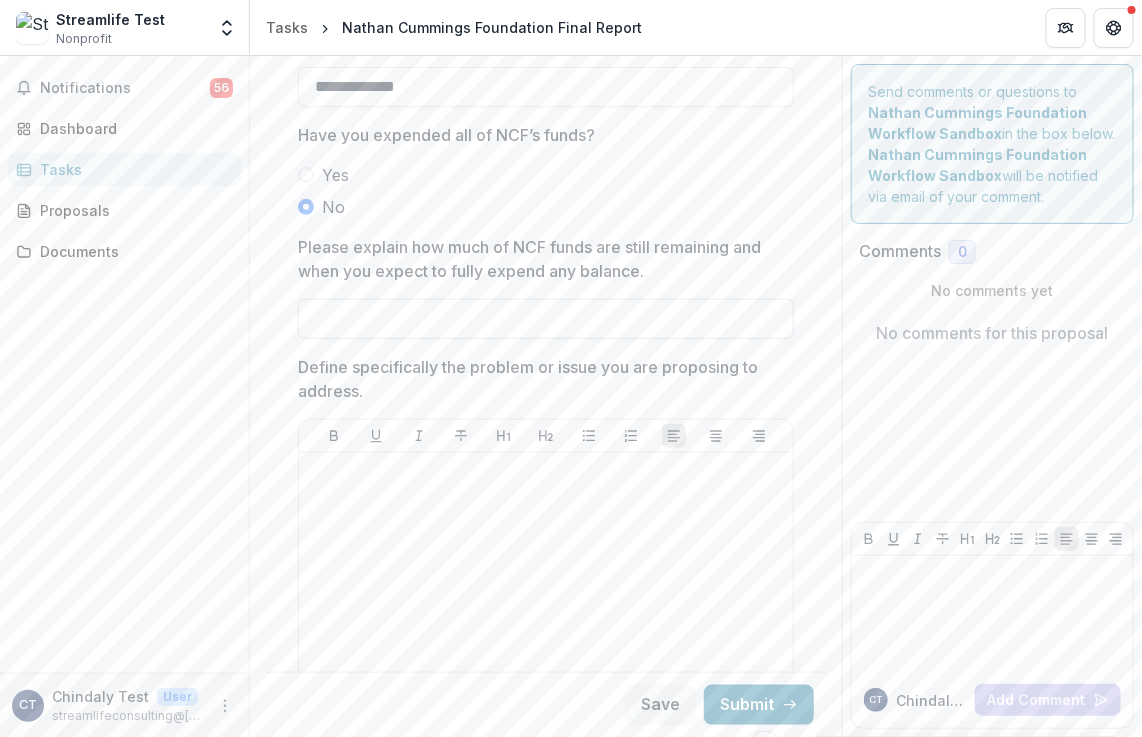 click on "Please explain how much of NCF funds are still remaining and when you expect to fully expend any balance." at bounding box center [546, 319] 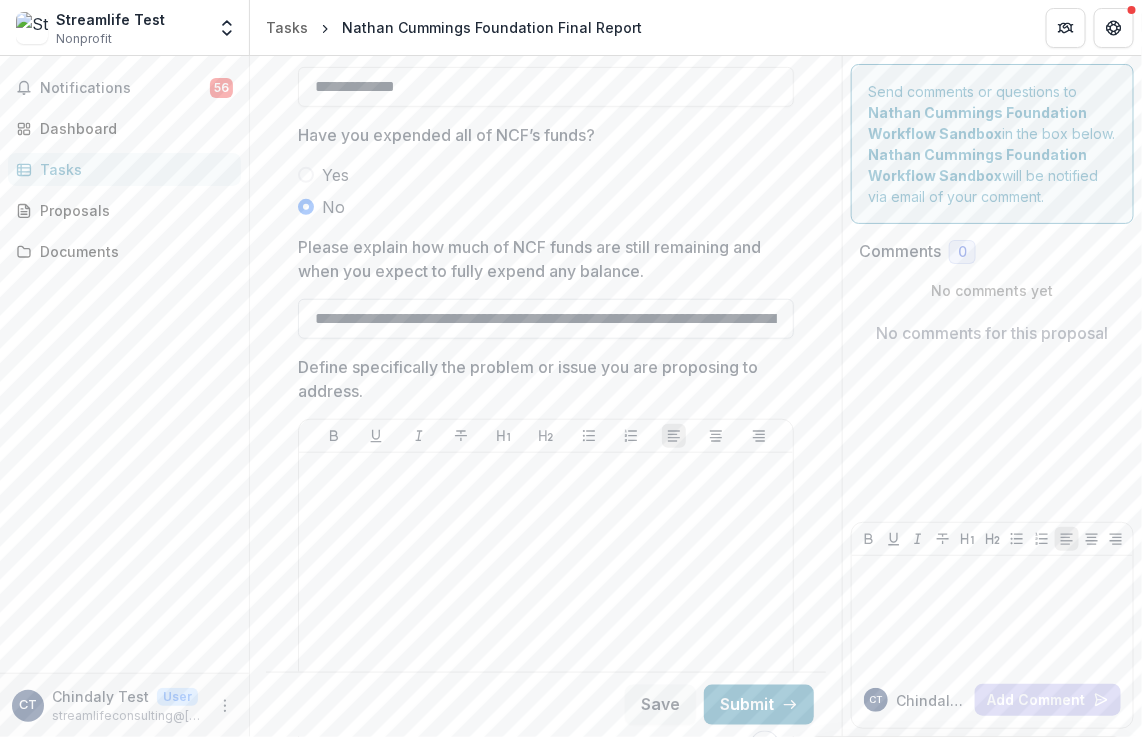 scroll, scrollTop: 0, scrollLeft: 360, axis: horizontal 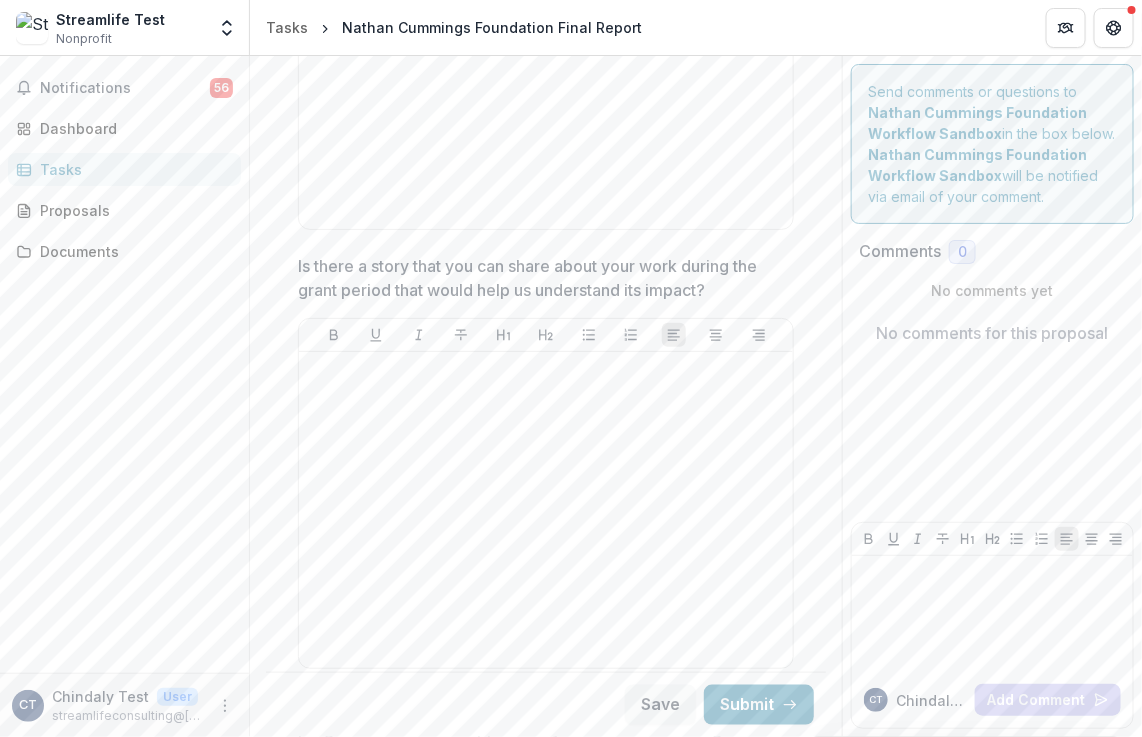 type on "**********" 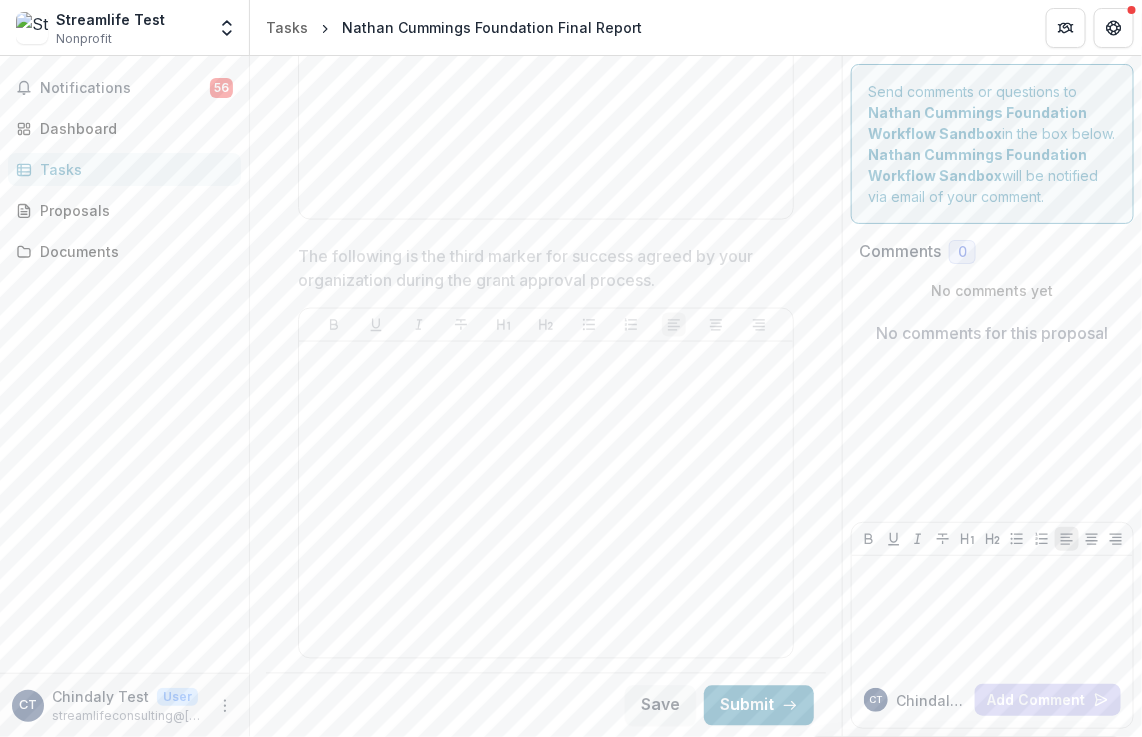scroll, scrollTop: 3087, scrollLeft: 0, axis: vertical 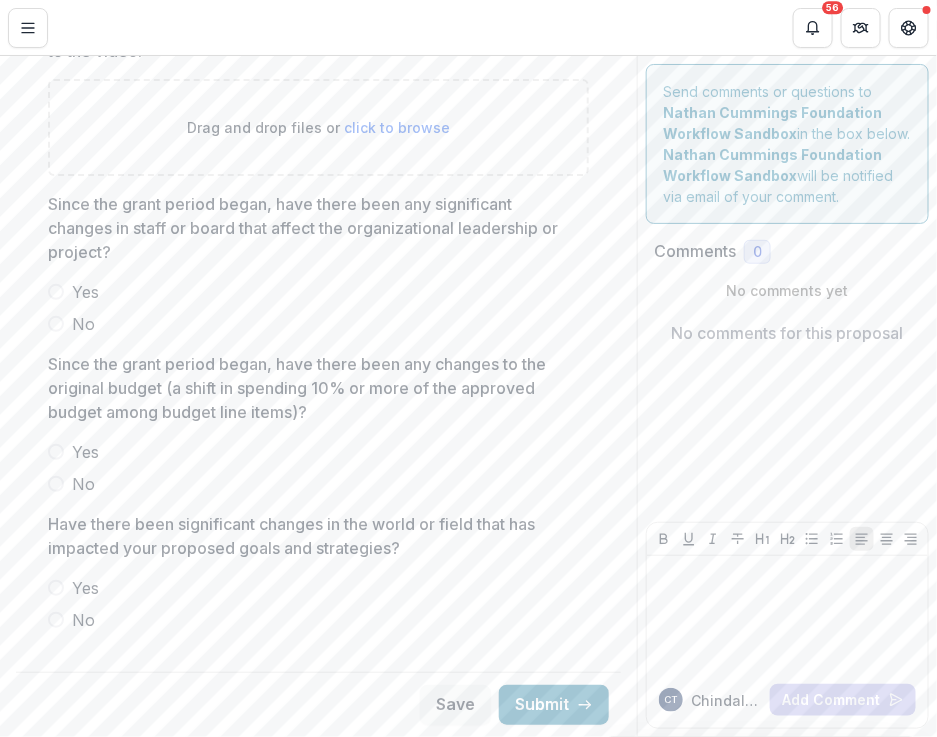 click on "Have there been significant changes in the world or field that has impacted your proposed goals and strategies?" at bounding box center (312, 536) 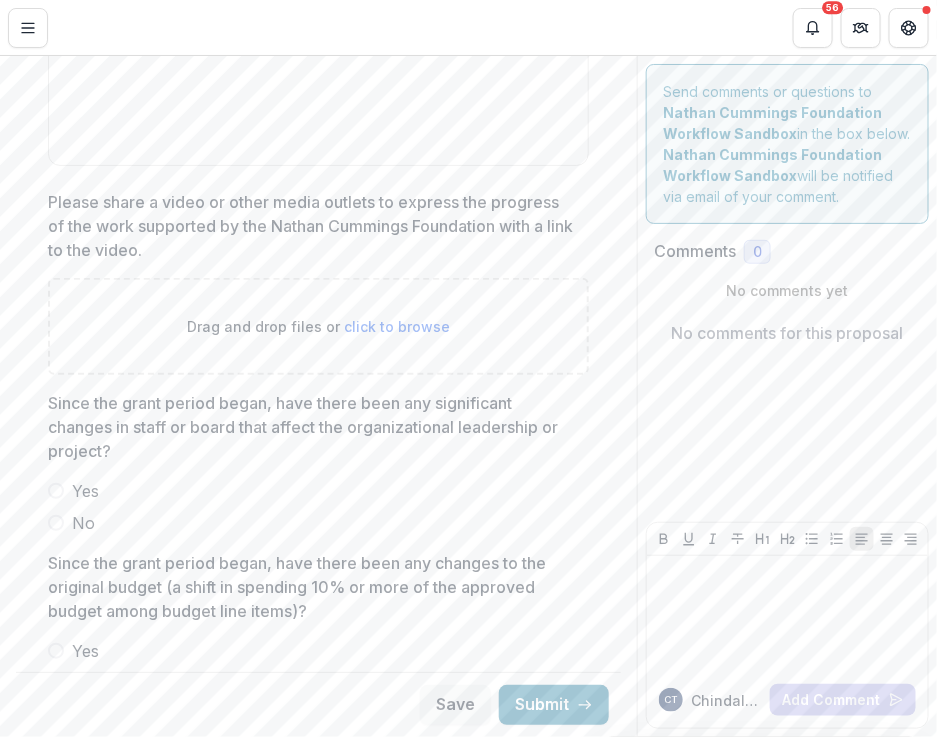 scroll, scrollTop: 5425, scrollLeft: 0, axis: vertical 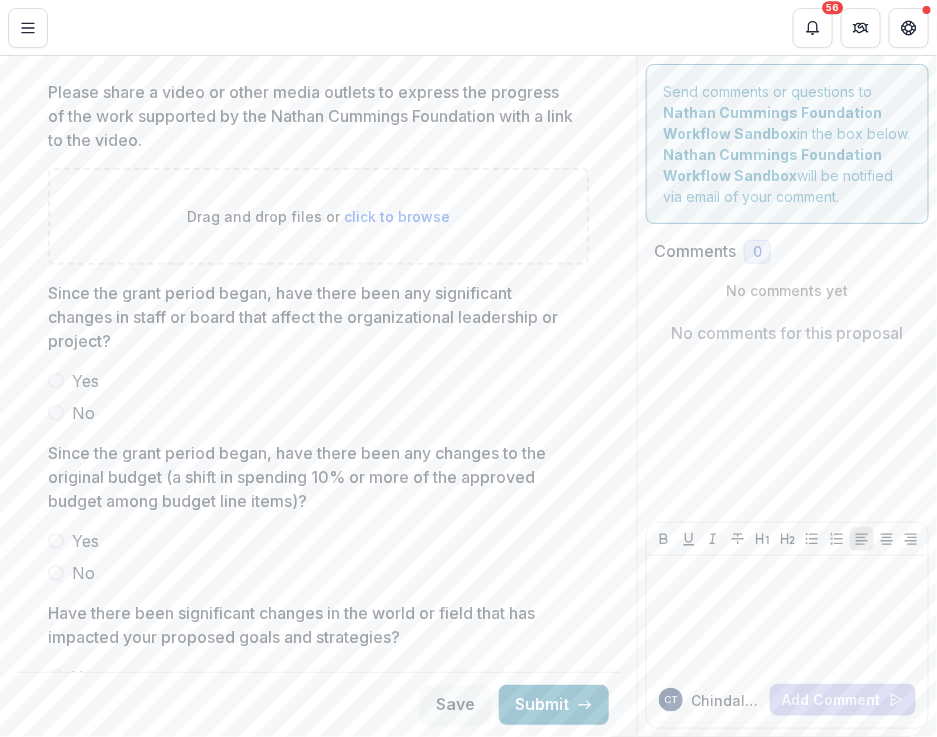 click at bounding box center [56, 381] 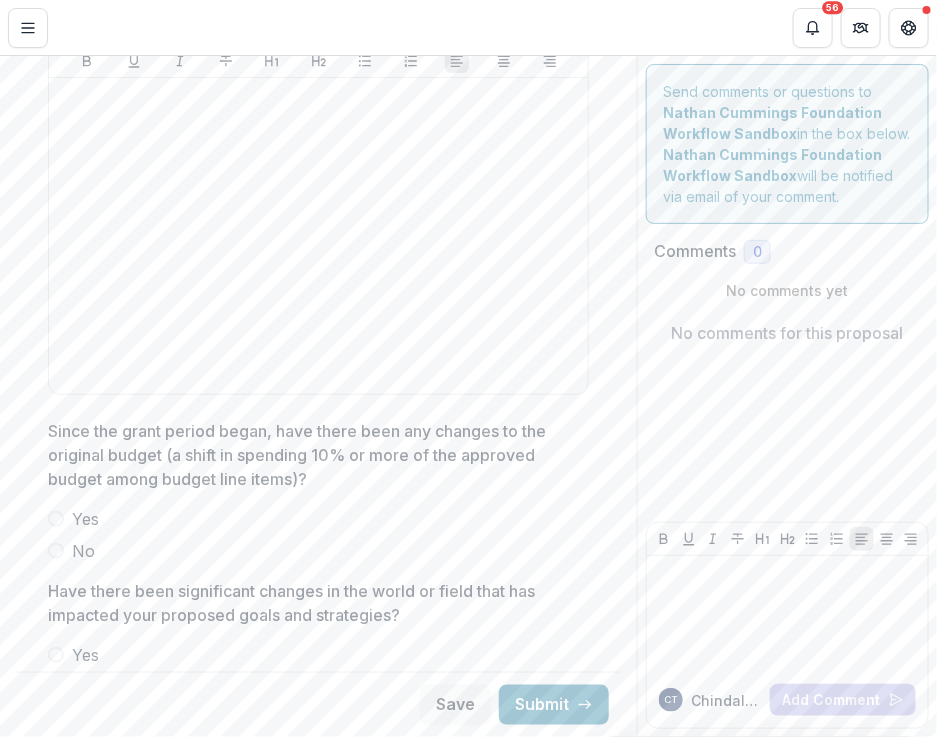 scroll, scrollTop: 5968, scrollLeft: 0, axis: vertical 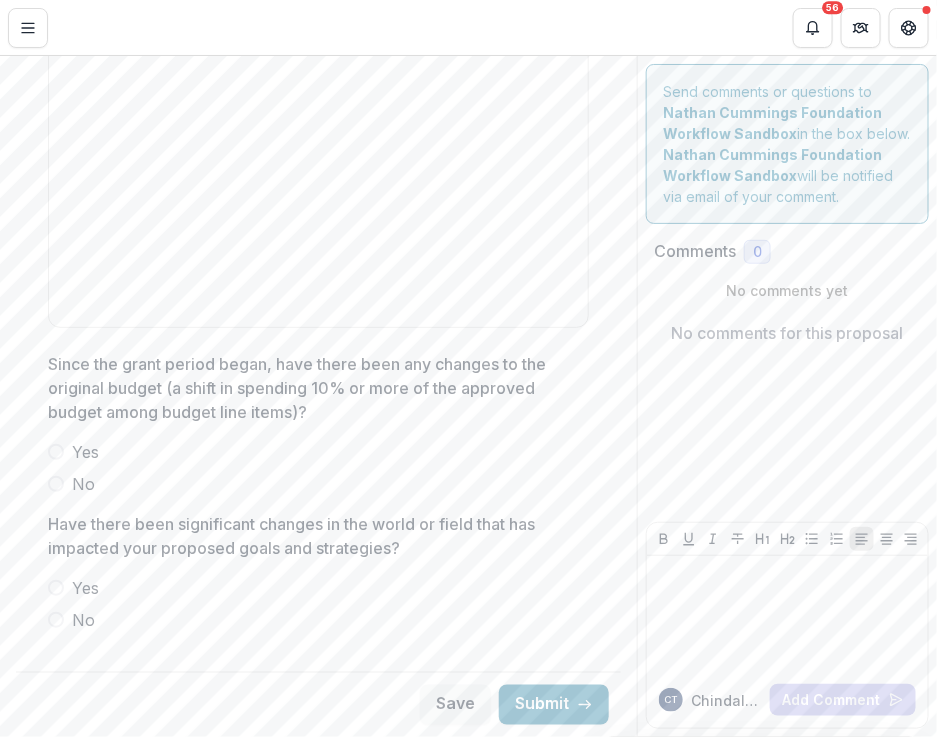 click at bounding box center [56, 452] 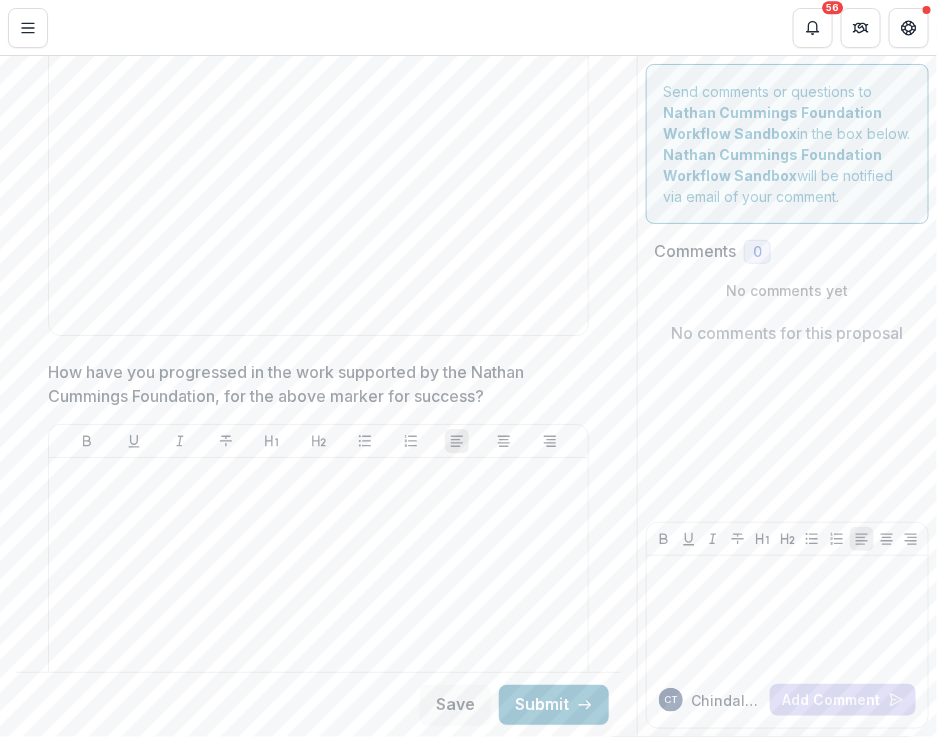 scroll, scrollTop: 1809, scrollLeft: 0, axis: vertical 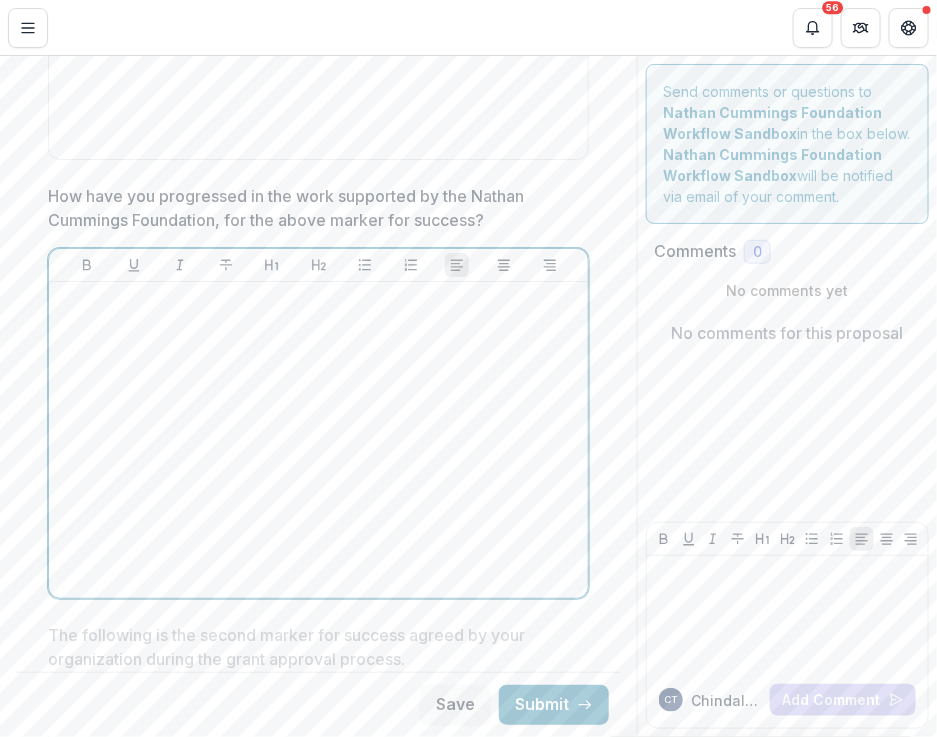 drag, startPoint x: 205, startPoint y: 444, endPoint x: 210, endPoint y: 432, distance: 13 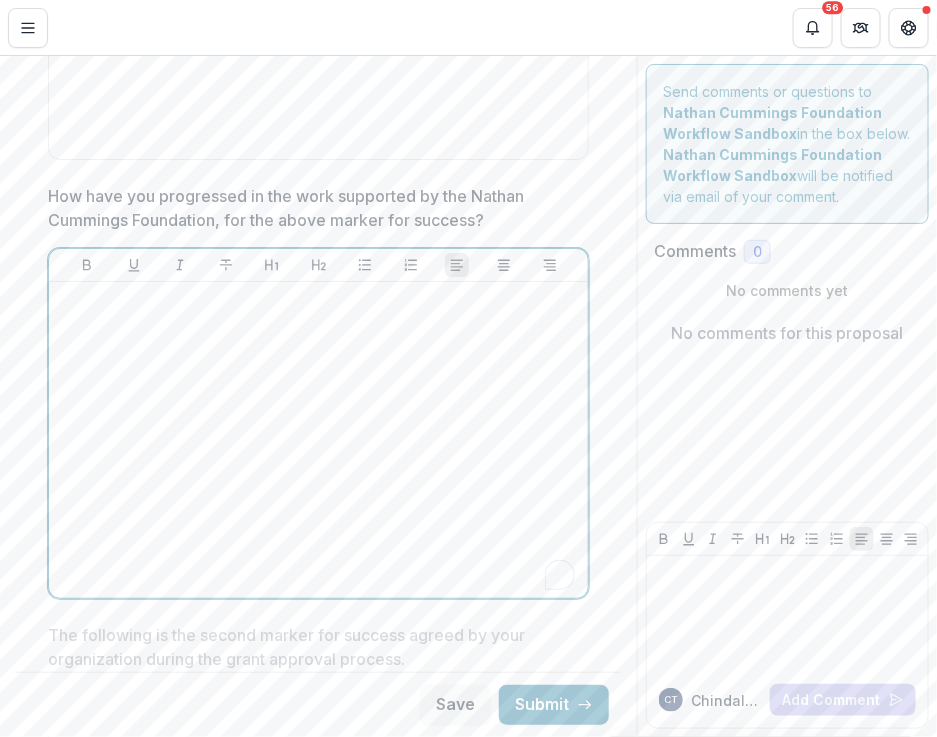 type 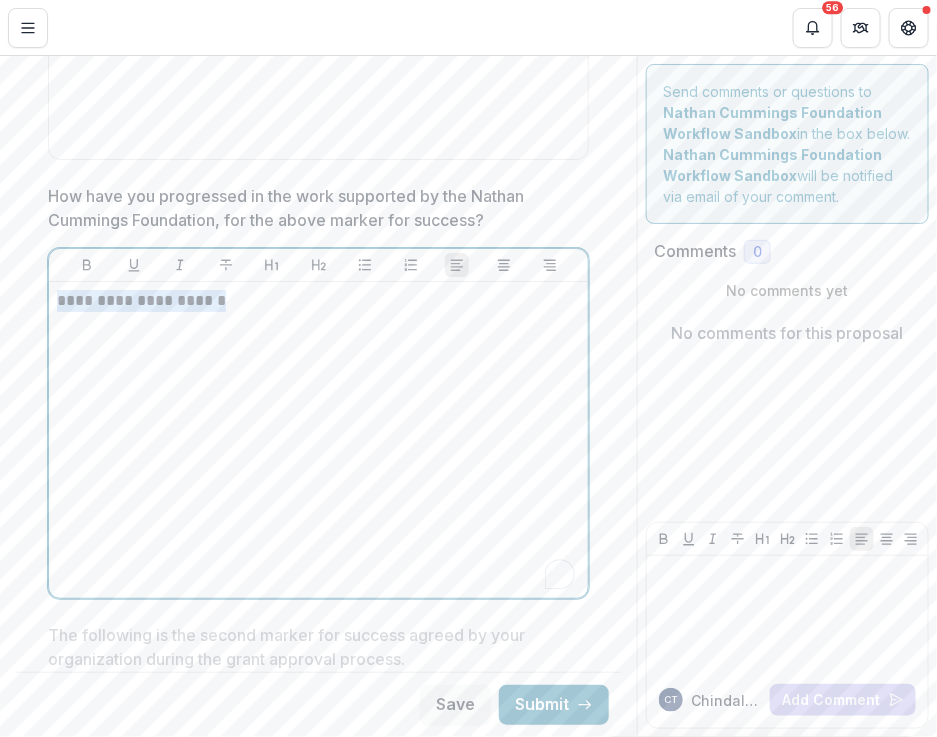 drag, startPoint x: 421, startPoint y: 386, endPoint x: -21, endPoint y: 332, distance: 445.28644 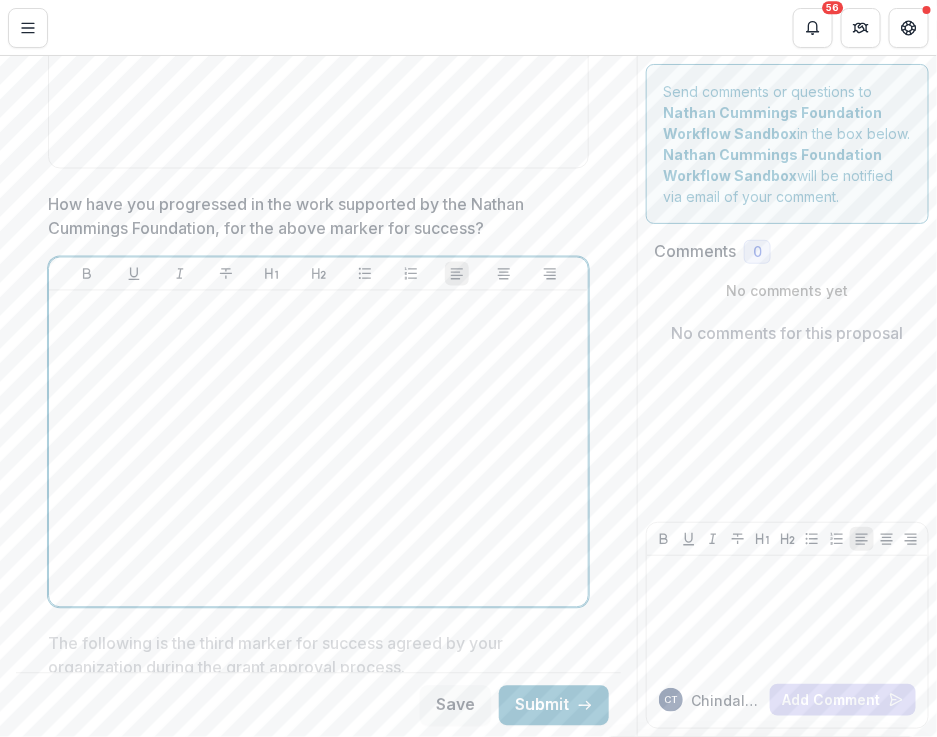 click at bounding box center (318, 449) 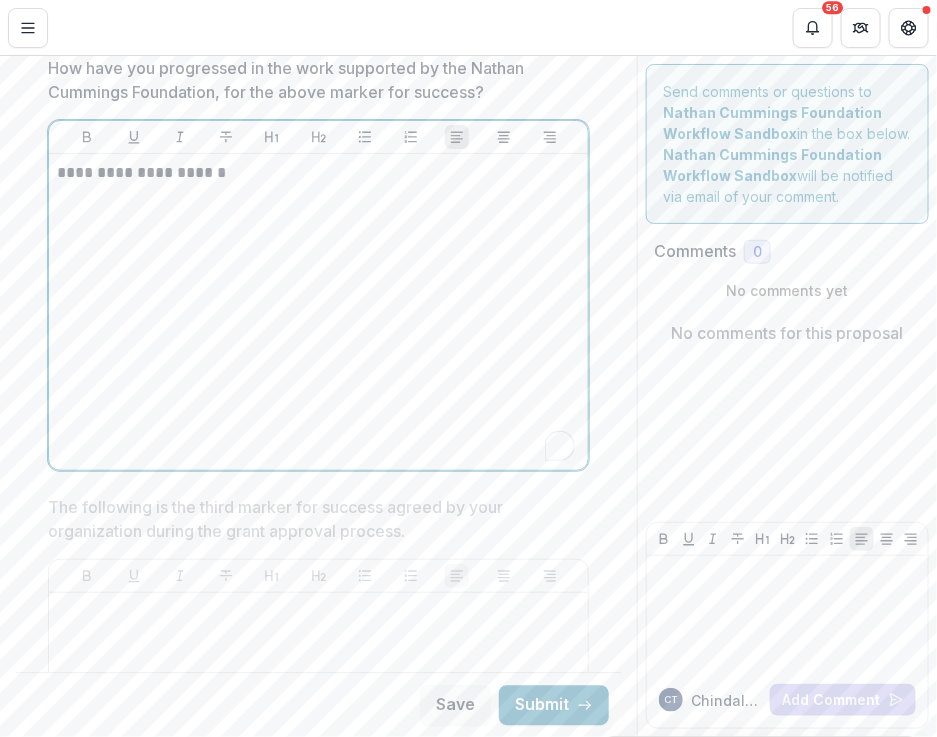scroll, scrollTop: 2810, scrollLeft: 0, axis: vertical 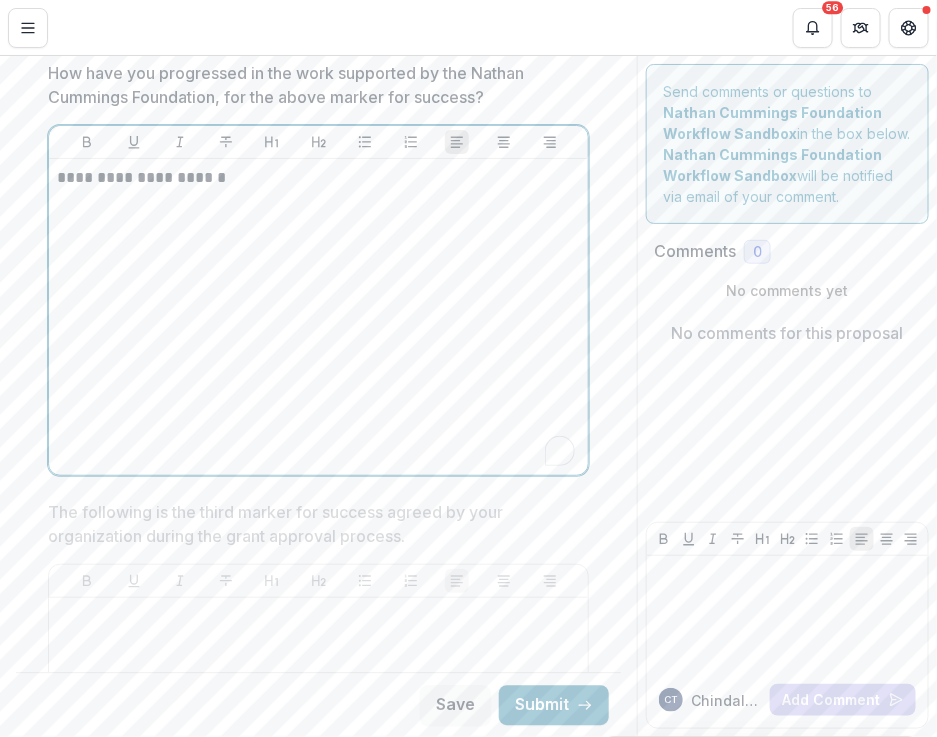 type 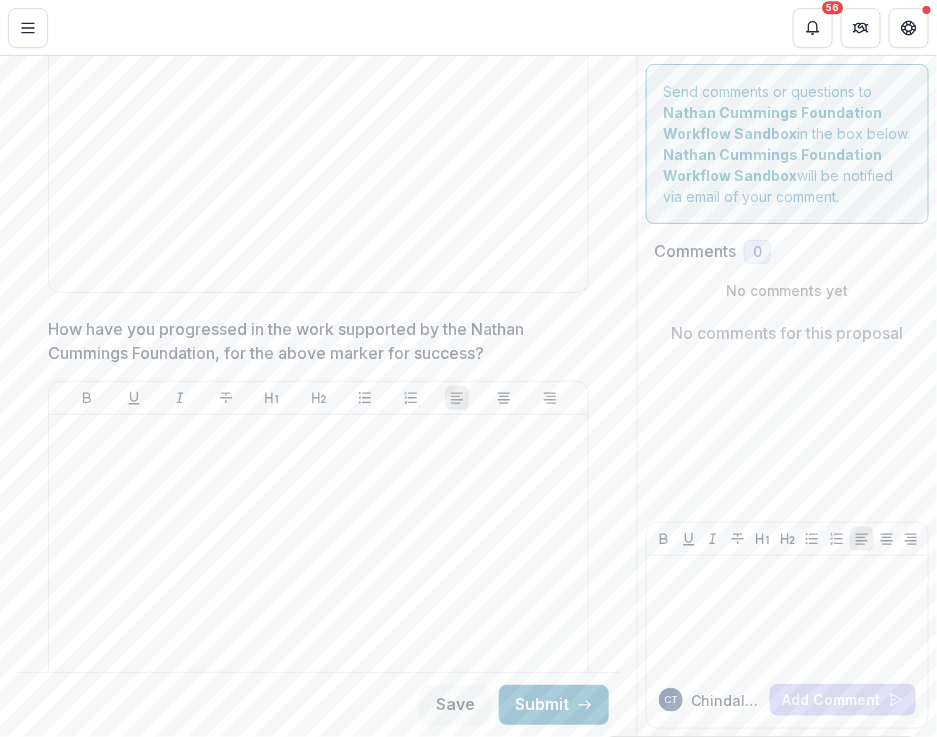 scroll, scrollTop: 3434, scrollLeft: 0, axis: vertical 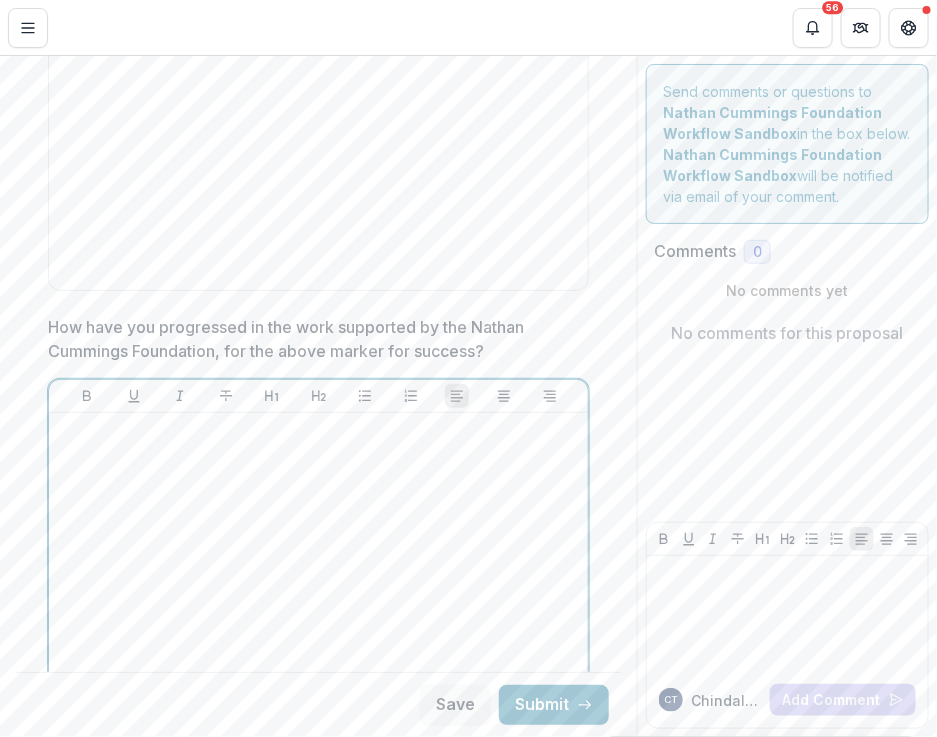 click at bounding box center (318, 571) 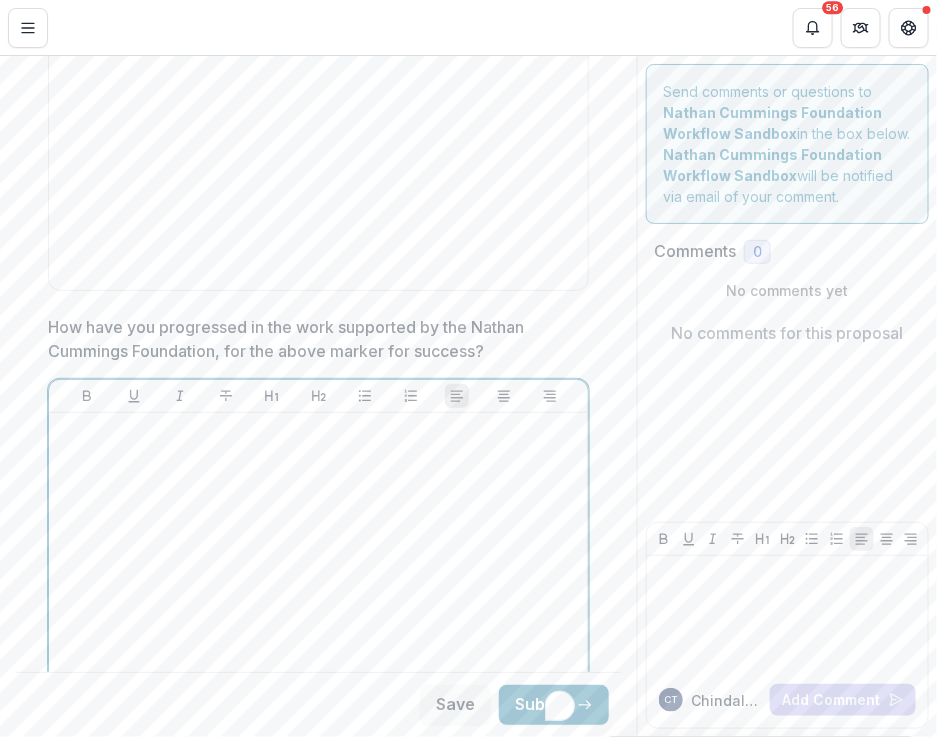 paste 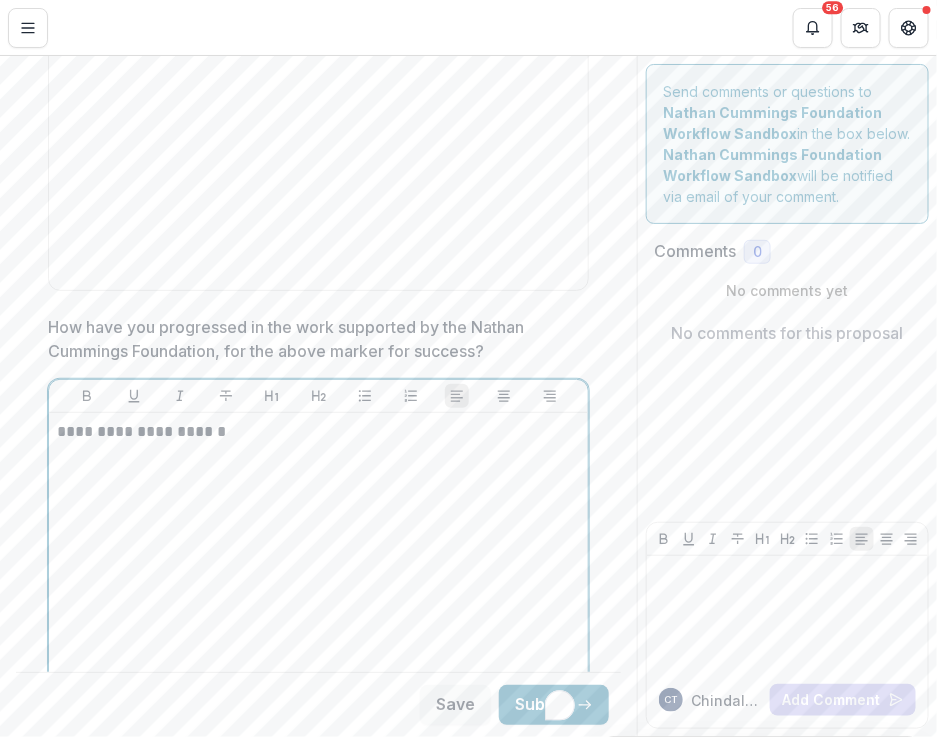 type 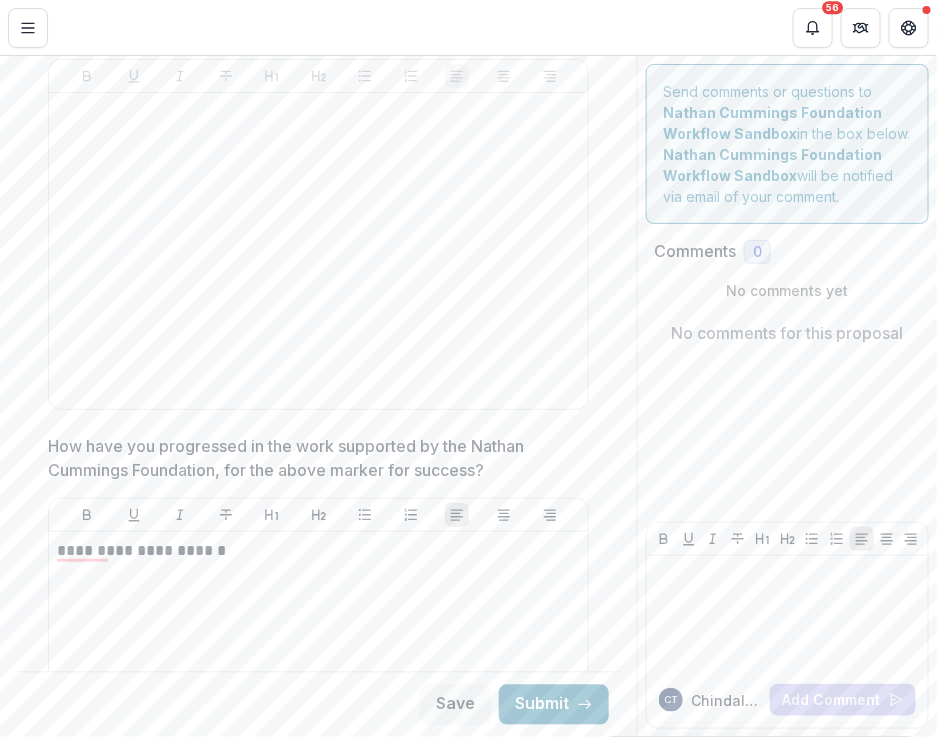 scroll, scrollTop: 2436, scrollLeft: 0, axis: vertical 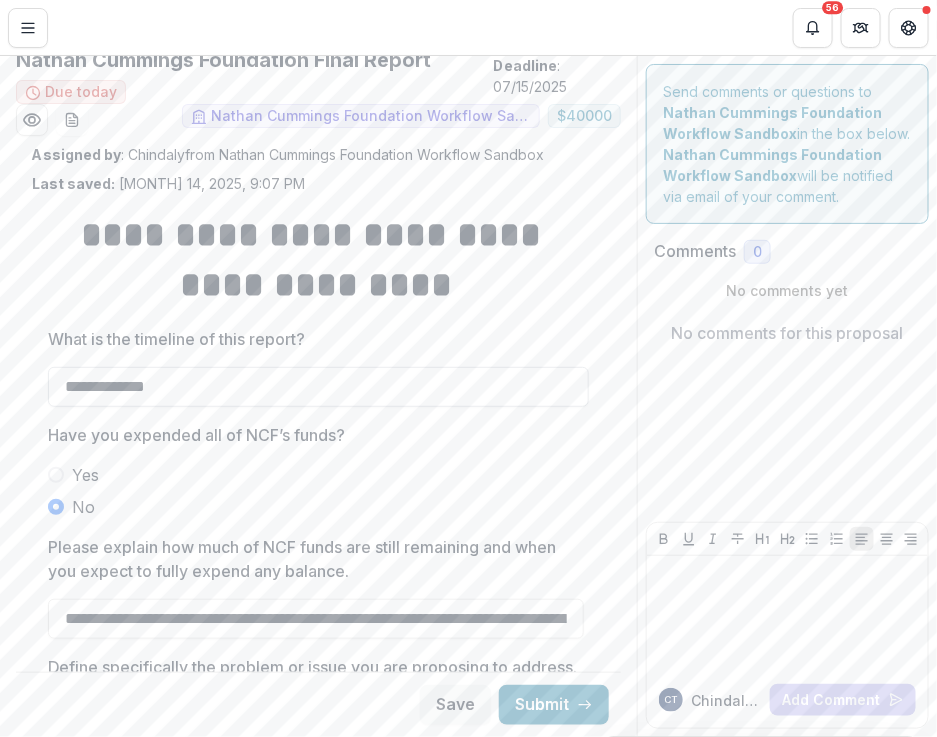 click on "**********" at bounding box center [318, 387] 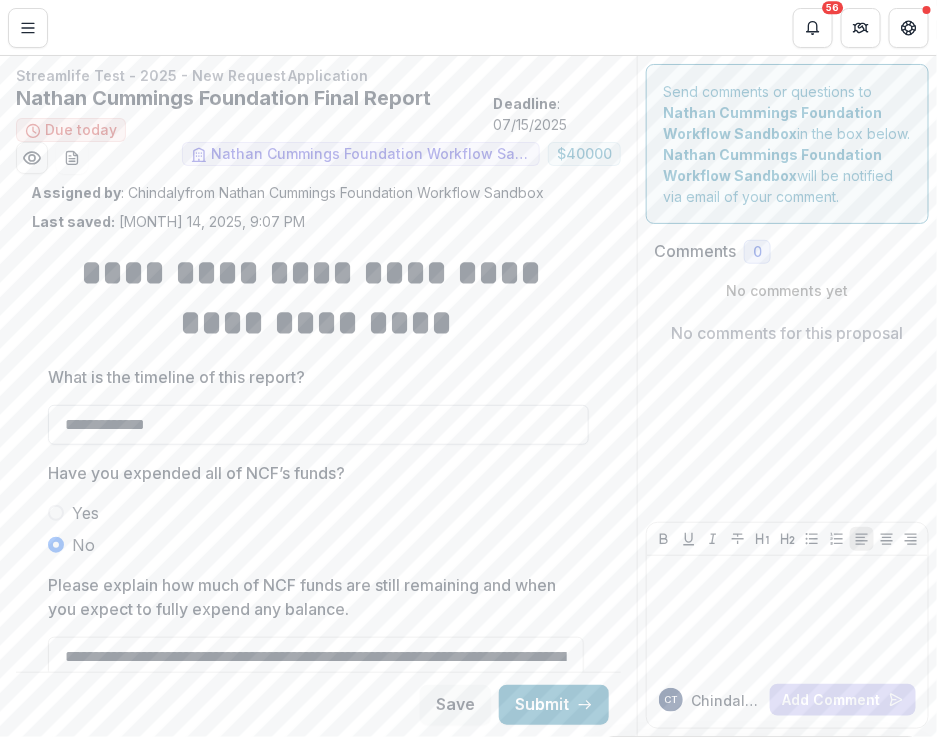 click on "**********" at bounding box center [318, 425] 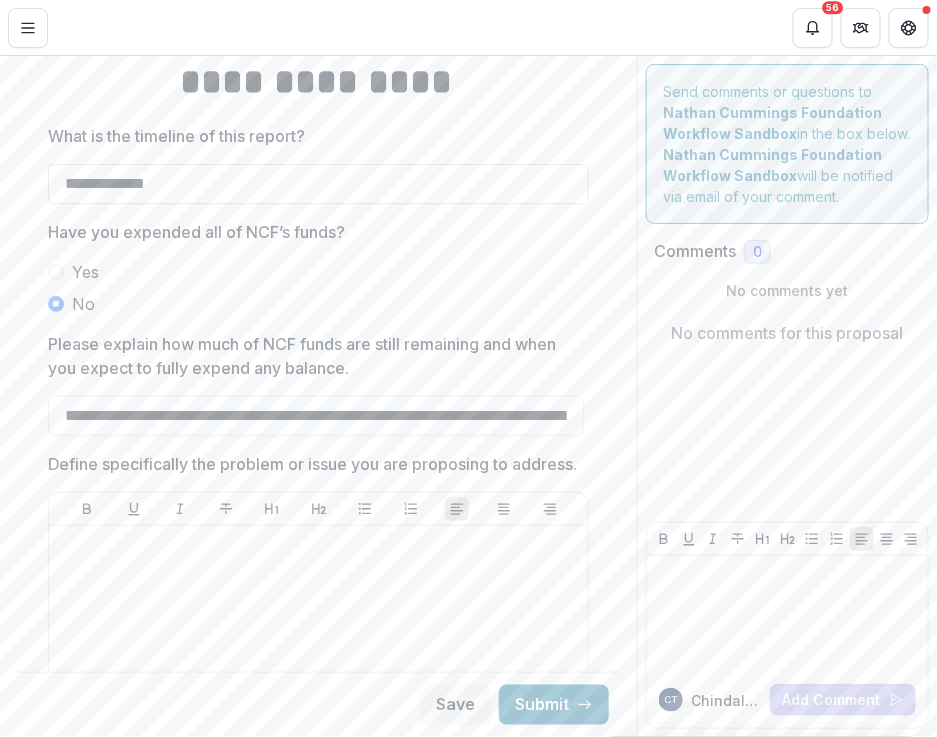 scroll, scrollTop: 249, scrollLeft: 0, axis: vertical 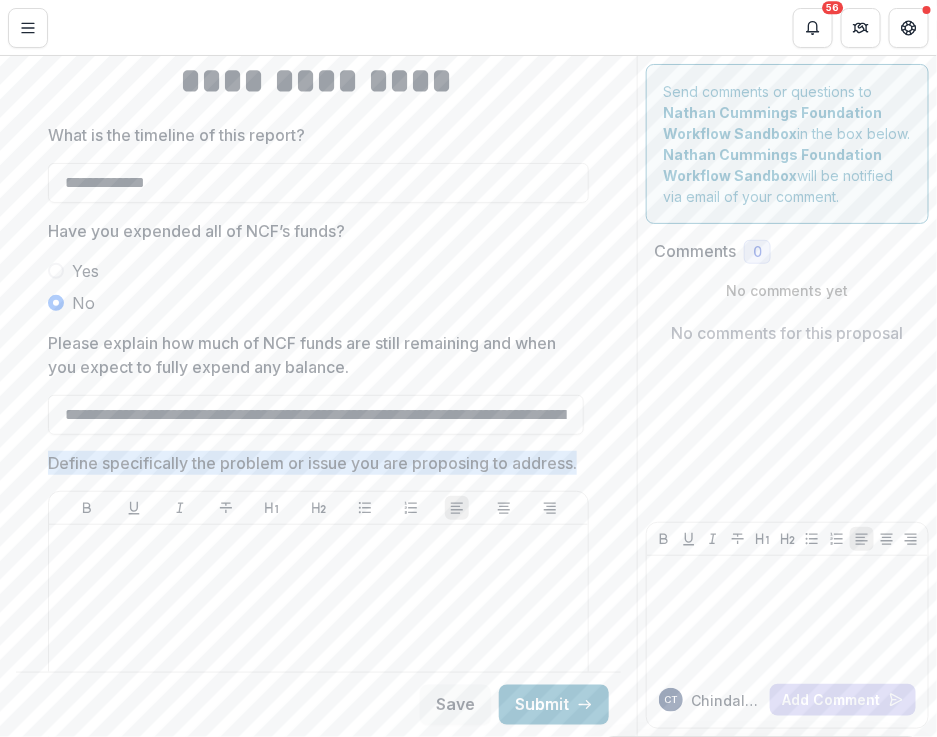 drag, startPoint x: 129, startPoint y: 491, endPoint x: 50, endPoint y: 465, distance: 83.1685 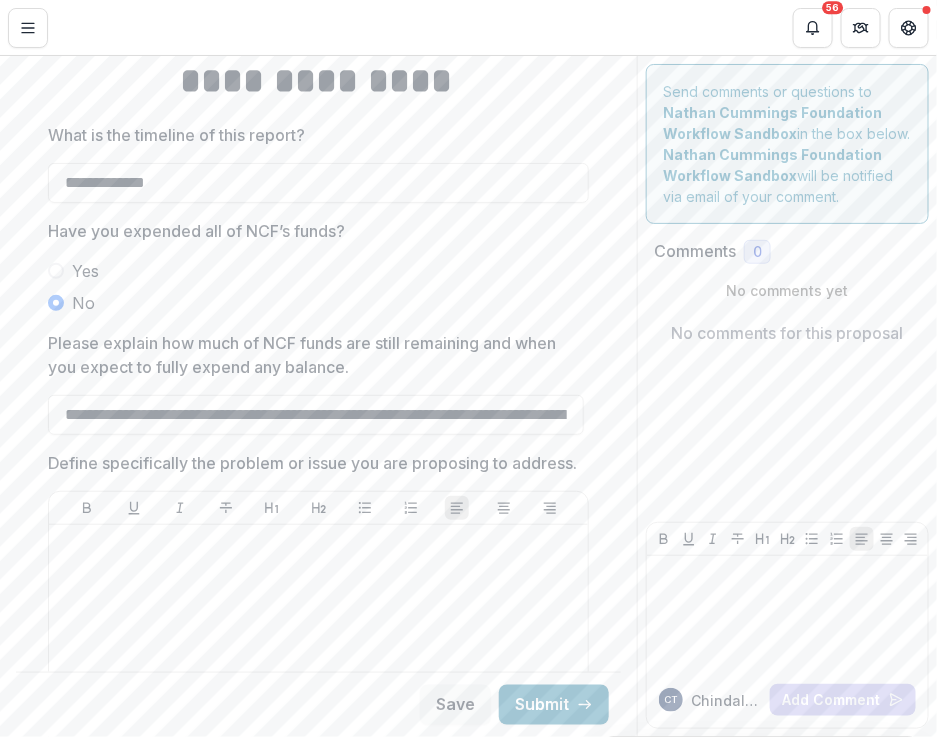 click on "Define specifically the problem or issue you are proposing to address." at bounding box center (312, 463) 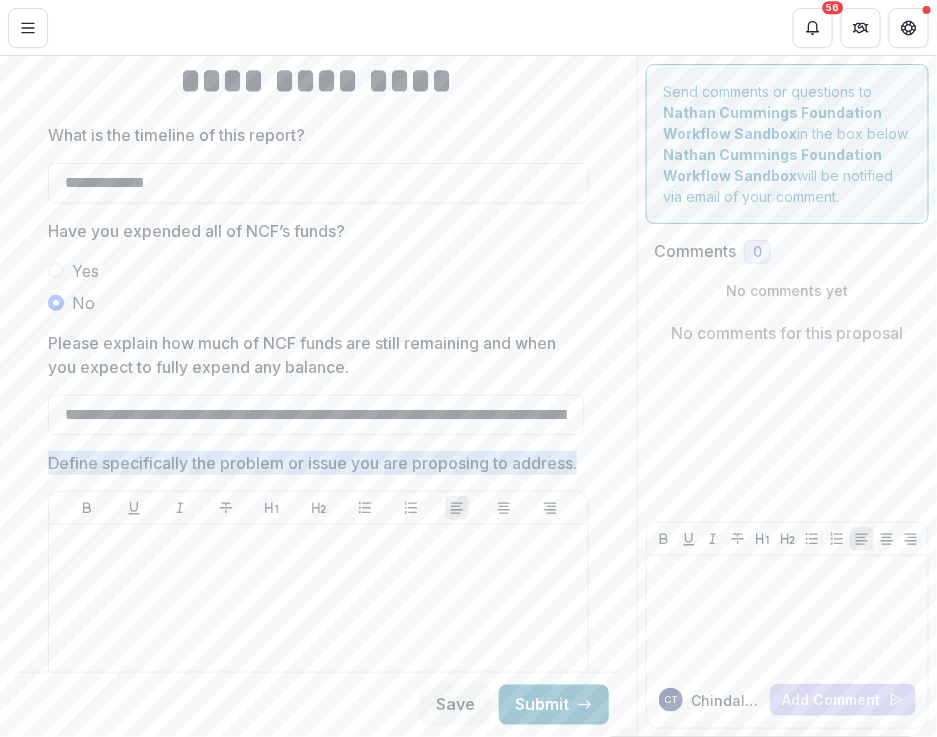 copy on "Define specifically the problem or issue you are proposing to address." 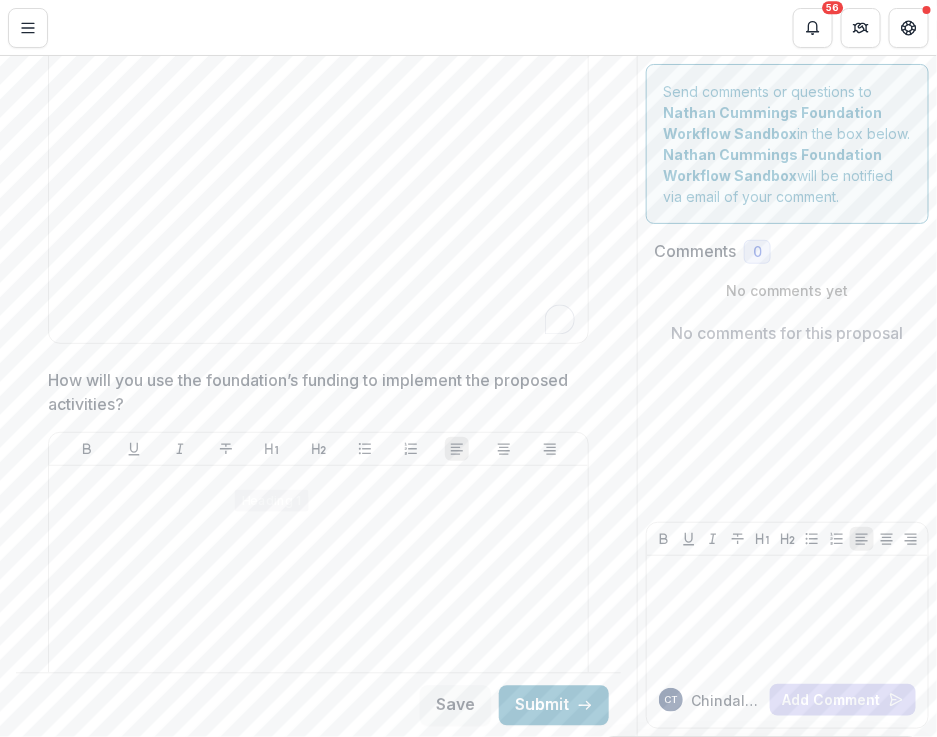 scroll, scrollTop: 748, scrollLeft: 0, axis: vertical 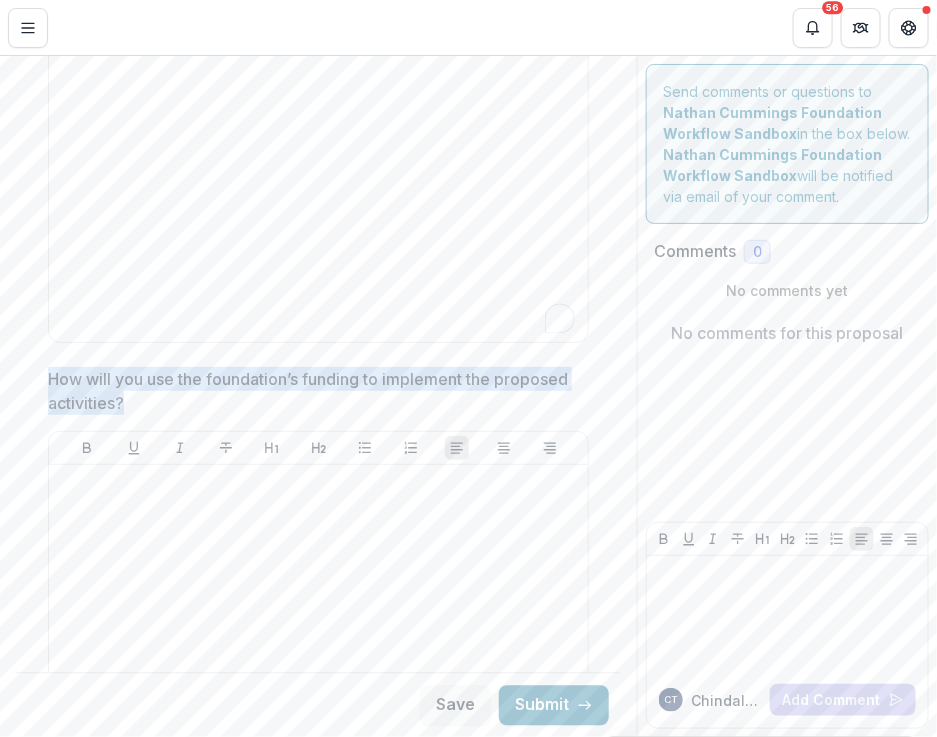 copy on "How will you use the foundation’s funding to implement the proposed activities?" 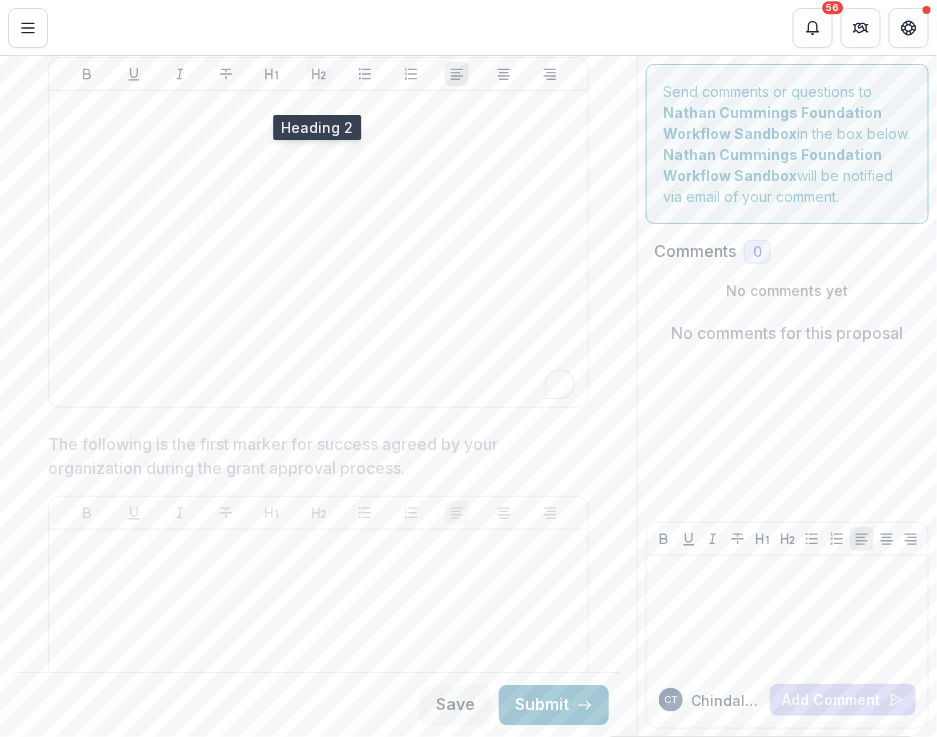 scroll, scrollTop: 1123, scrollLeft: 0, axis: vertical 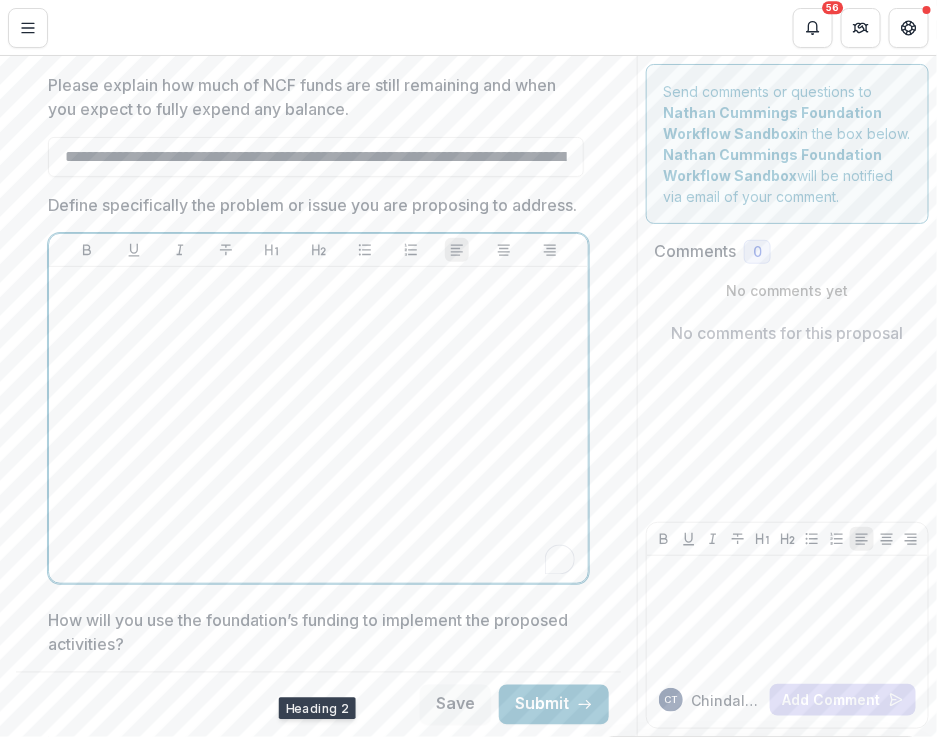 click at bounding box center (318, 425) 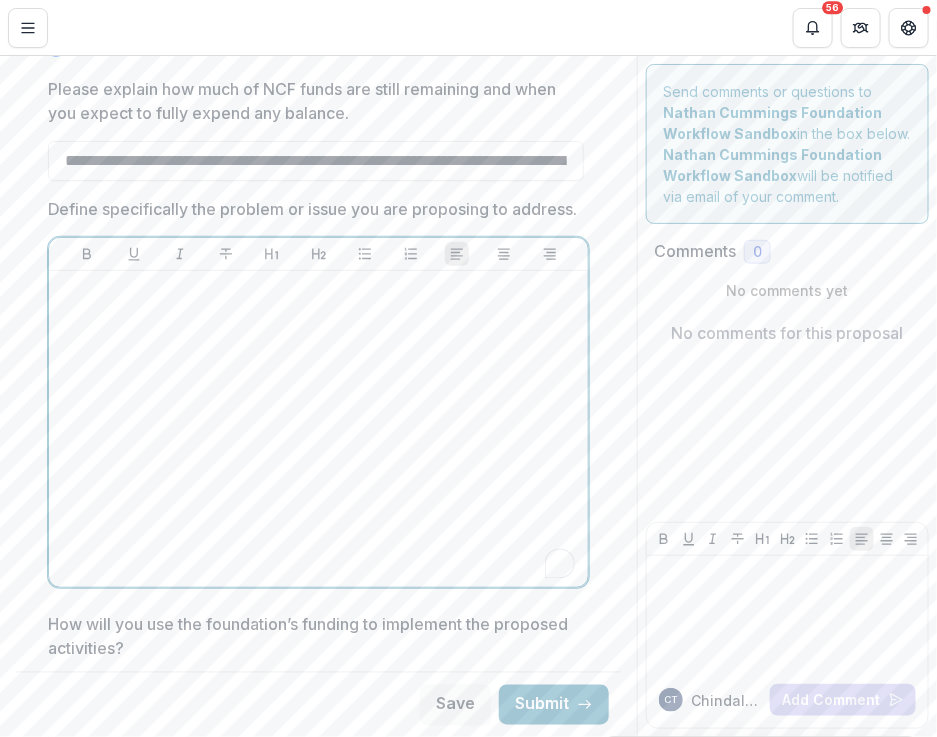 scroll, scrollTop: 499, scrollLeft: 0, axis: vertical 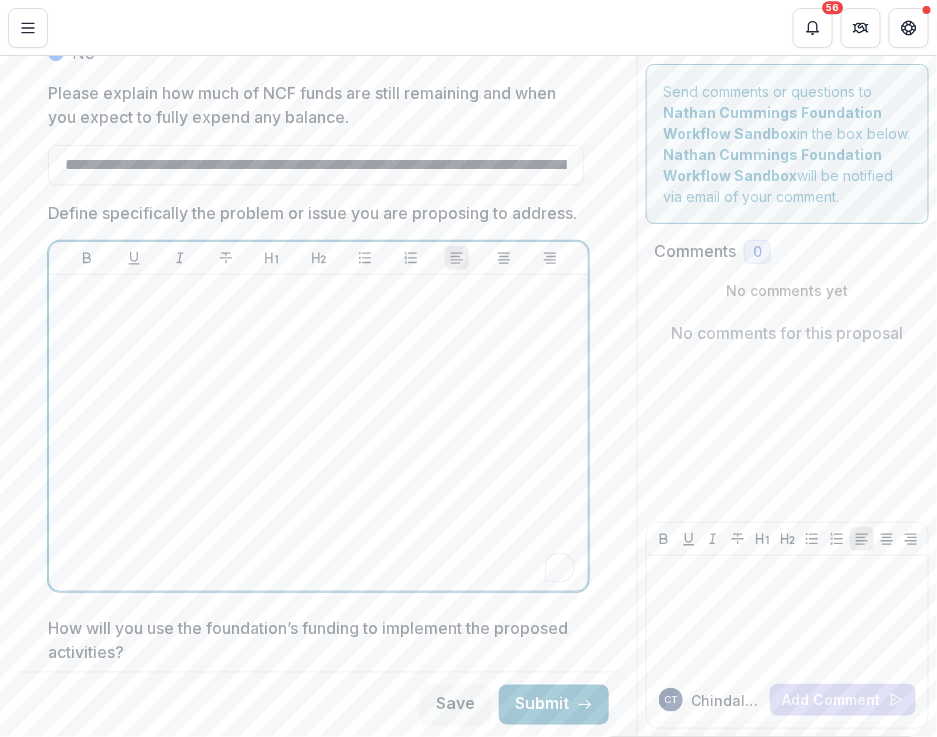 type 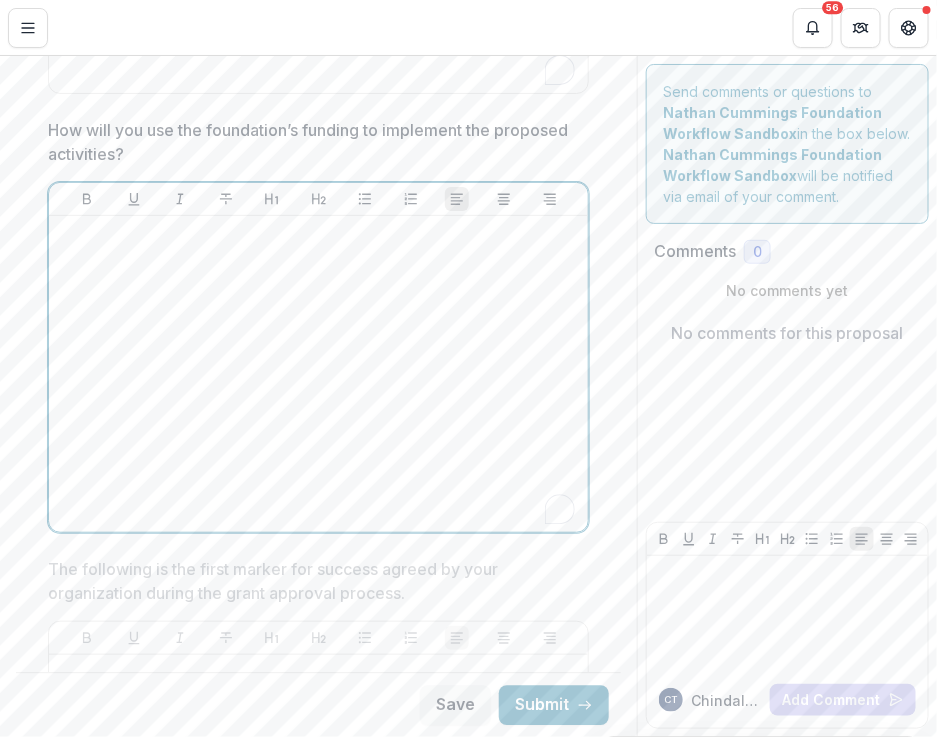 click at bounding box center (318, 374) 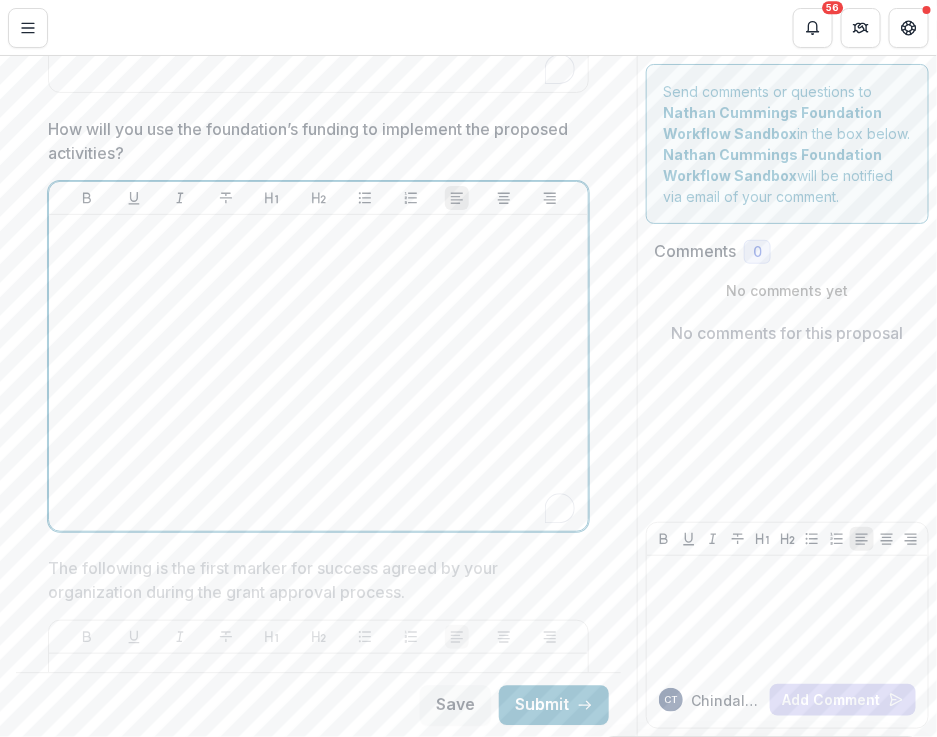 type 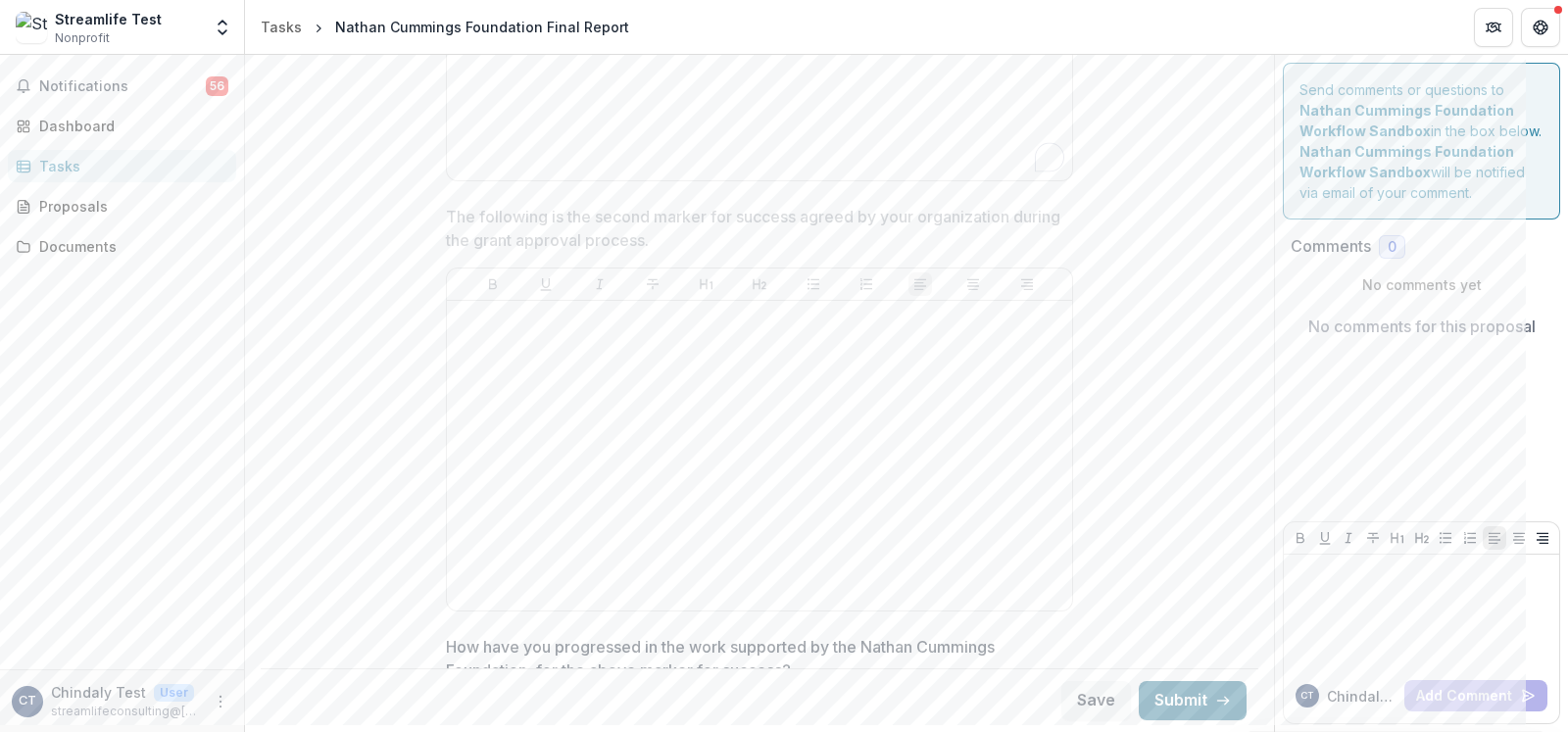 scroll, scrollTop: 2124, scrollLeft: 0, axis: vertical 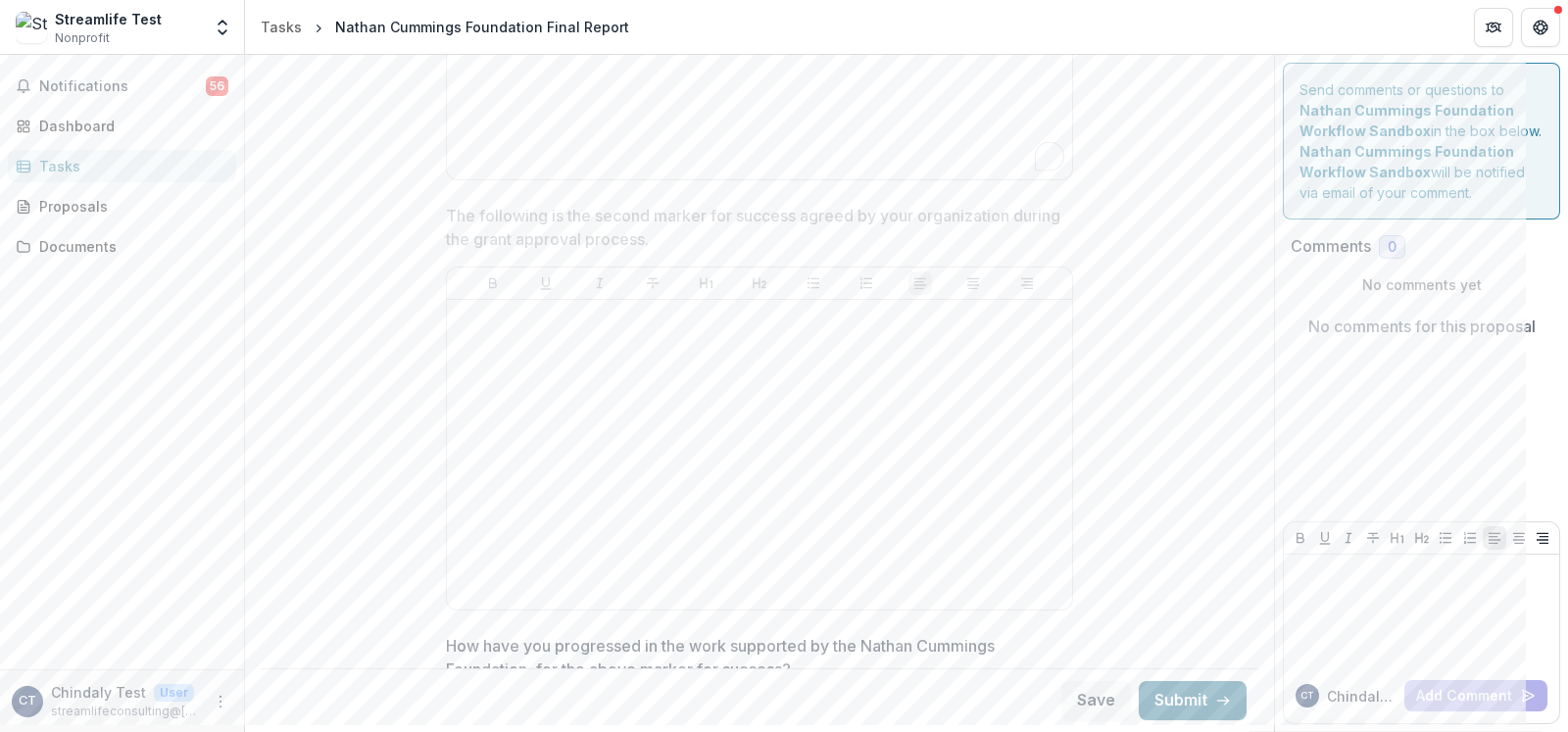 click on "Submit" at bounding box center [1193, 701] 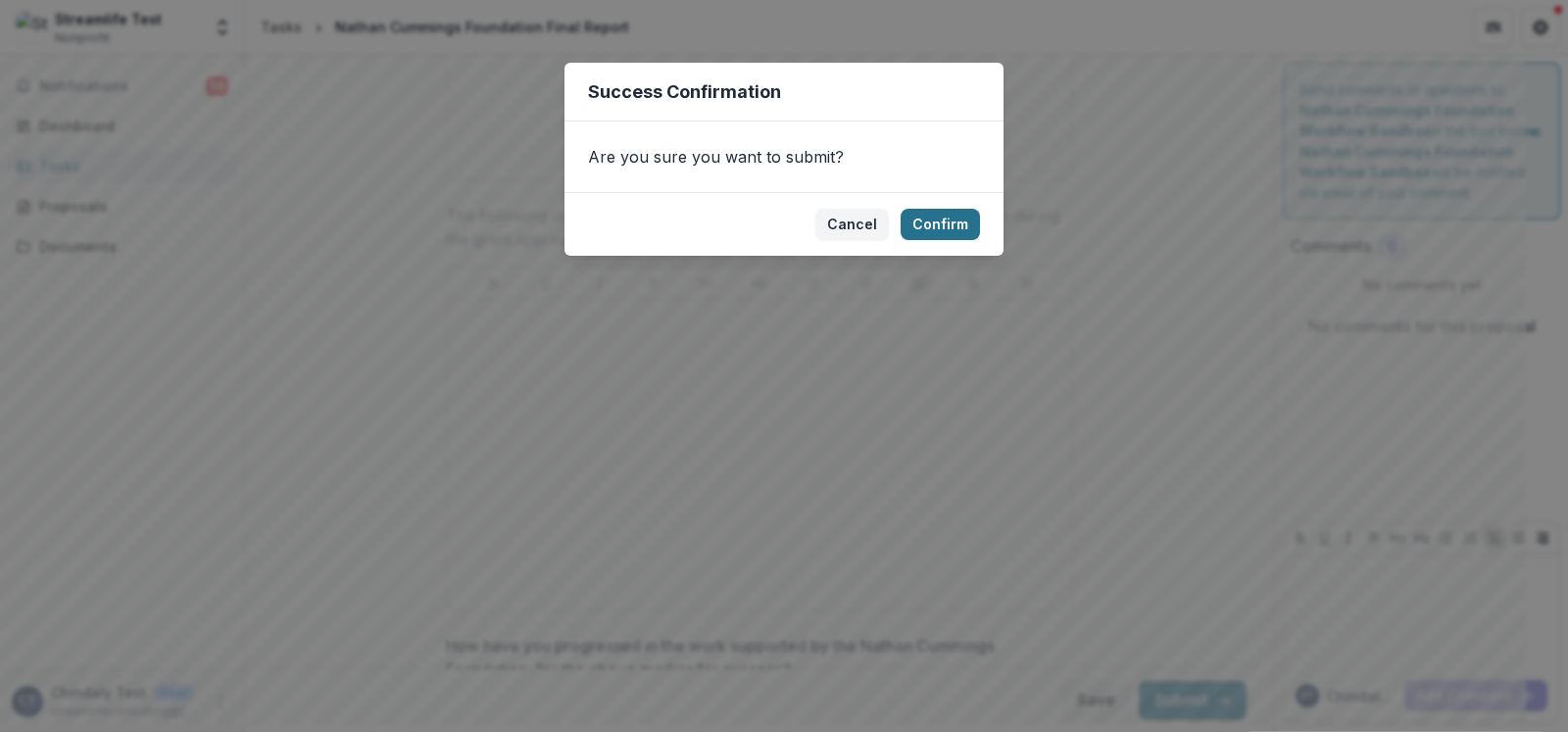 click on "Confirm" at bounding box center [940, 224] 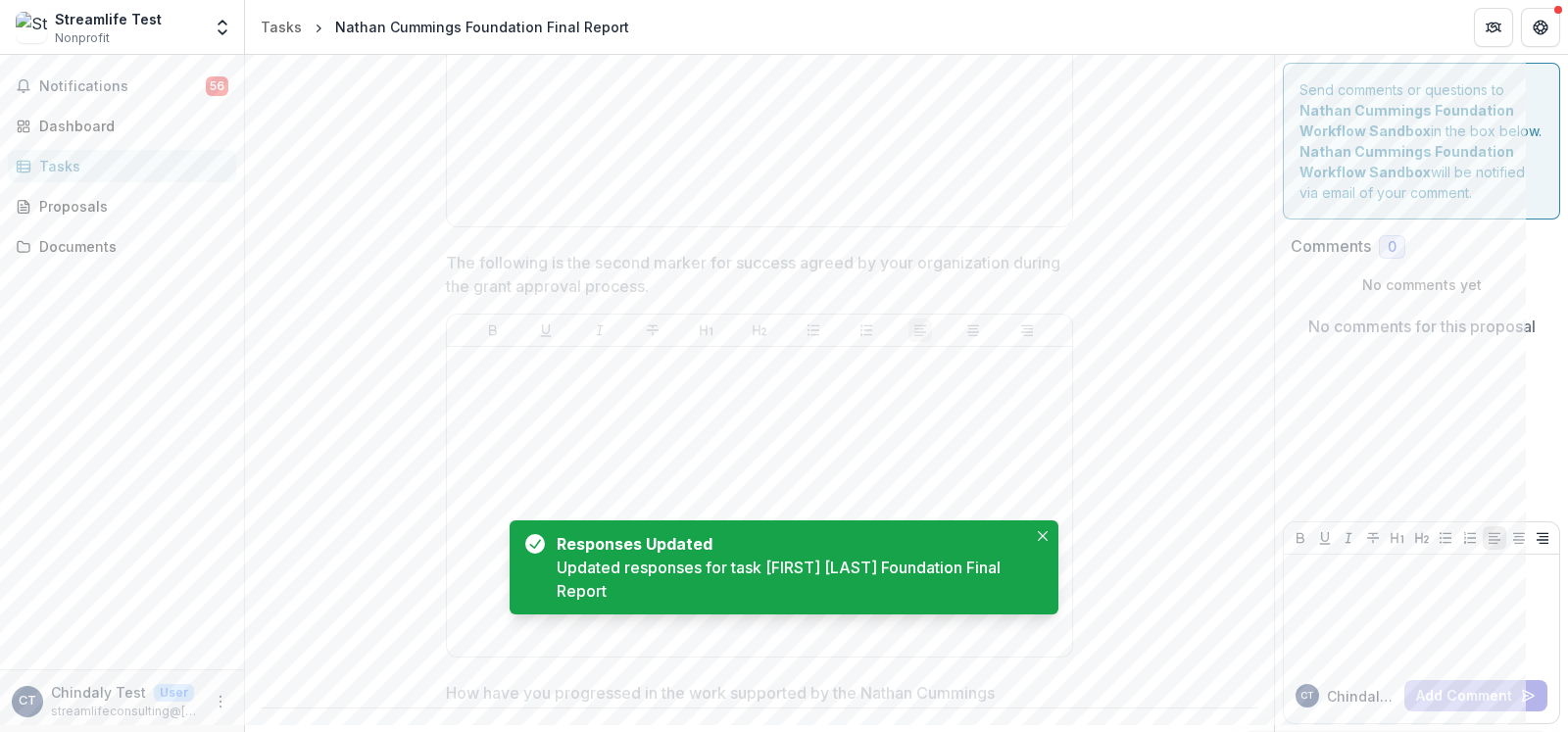 scroll, scrollTop: 0, scrollLeft: 0, axis: both 